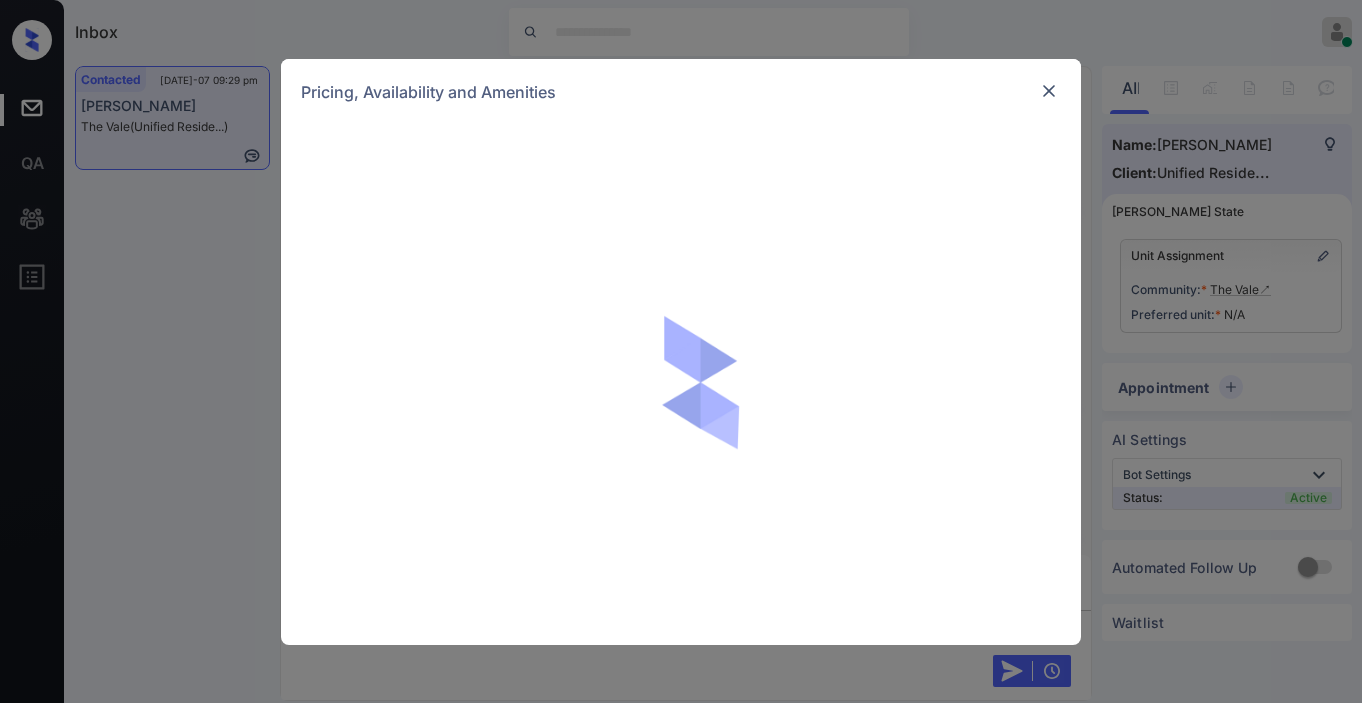 scroll, scrollTop: 0, scrollLeft: 0, axis: both 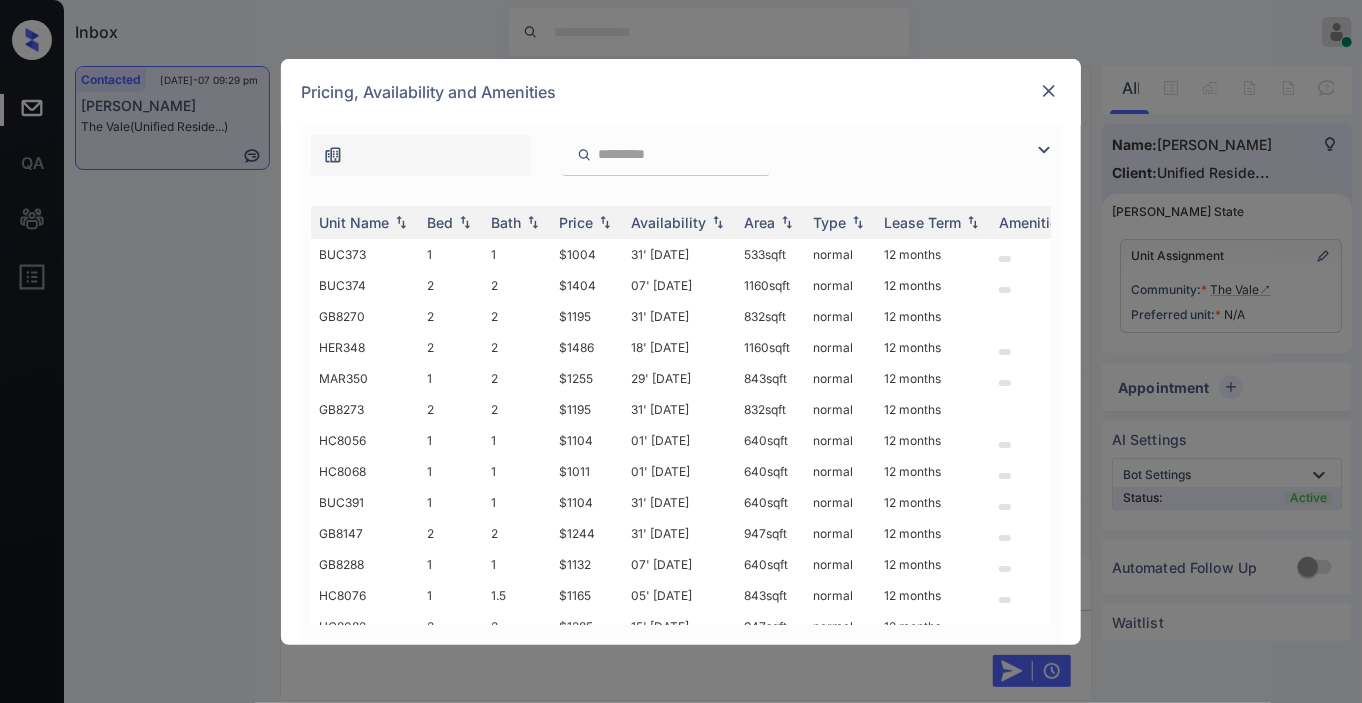 click at bounding box center [1044, 150] 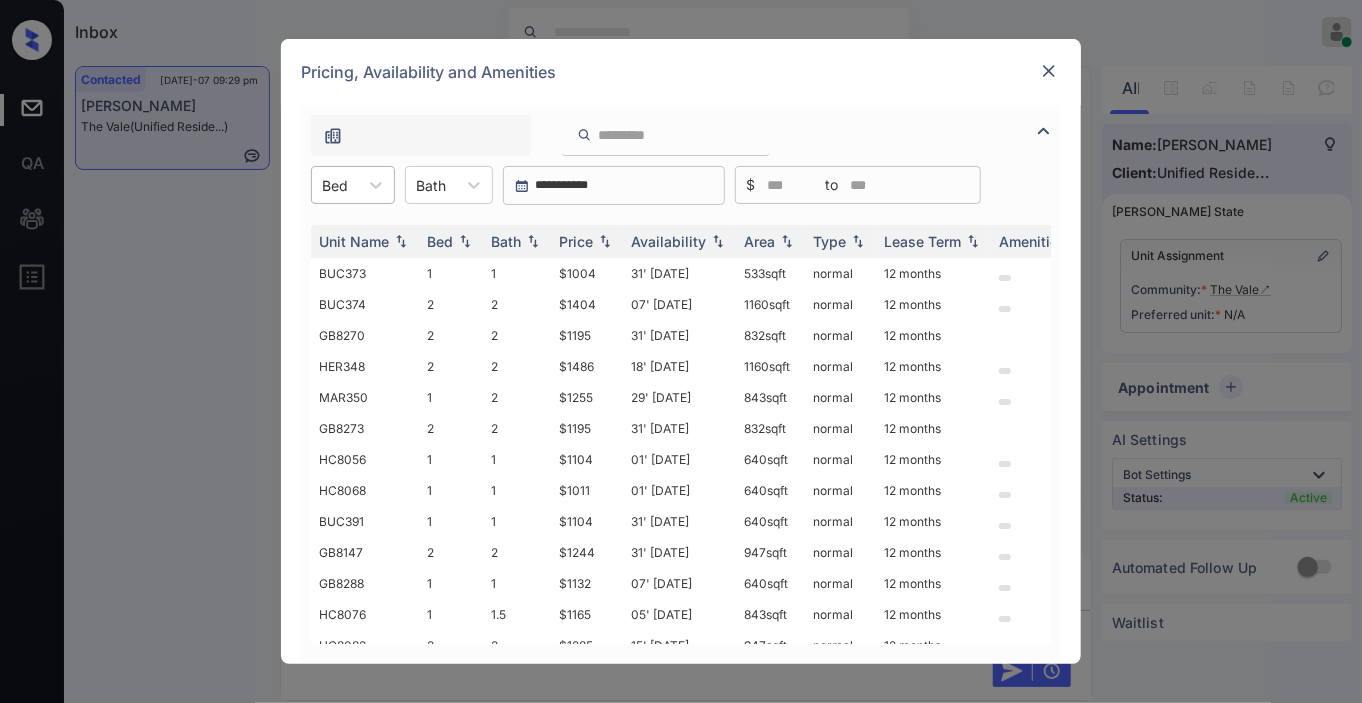 click at bounding box center [324, 185] 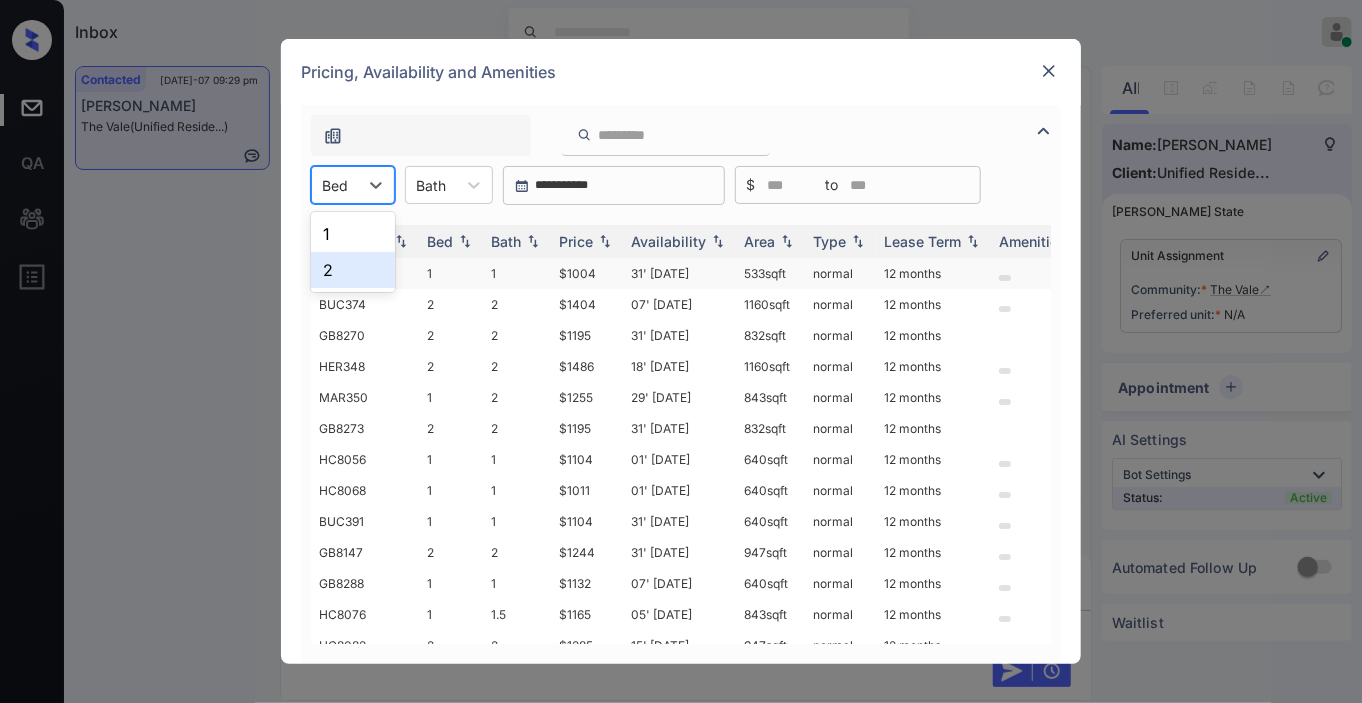 drag, startPoint x: 341, startPoint y: 267, endPoint x: 357, endPoint y: 265, distance: 16.124516 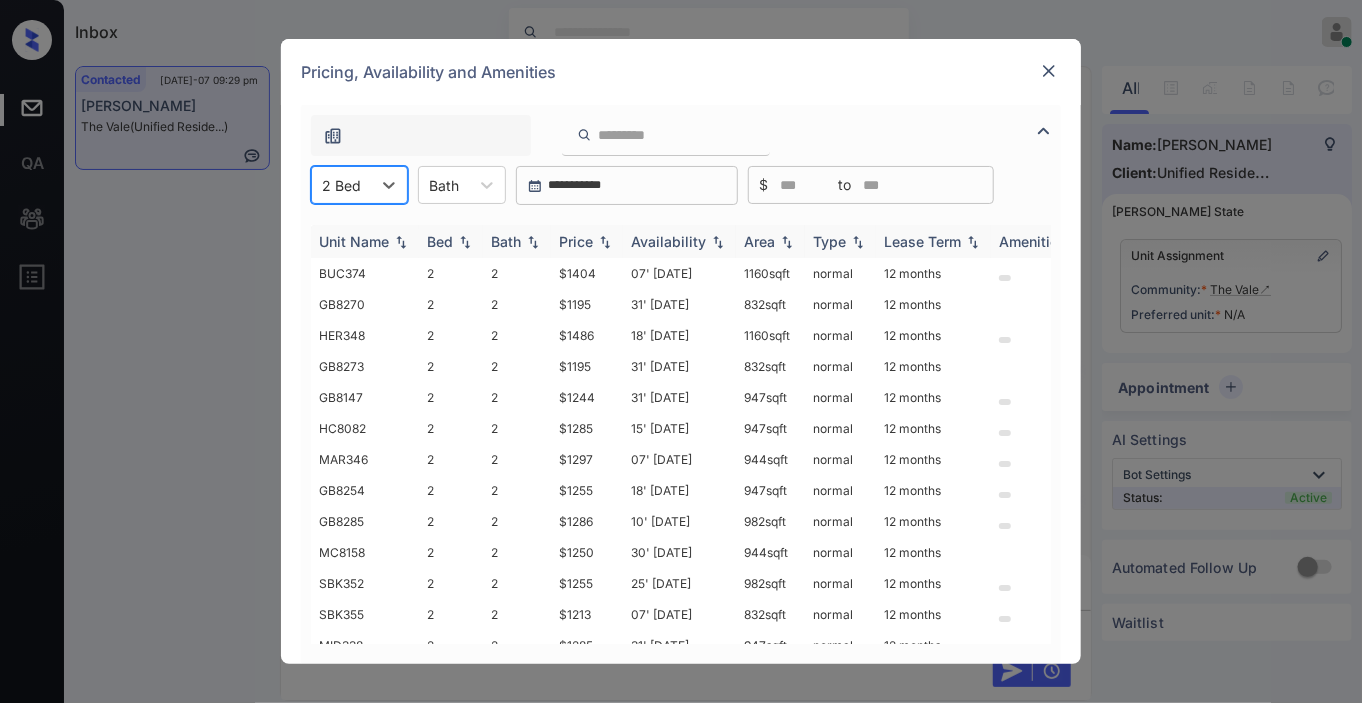 click on "Price" at bounding box center [587, 241] 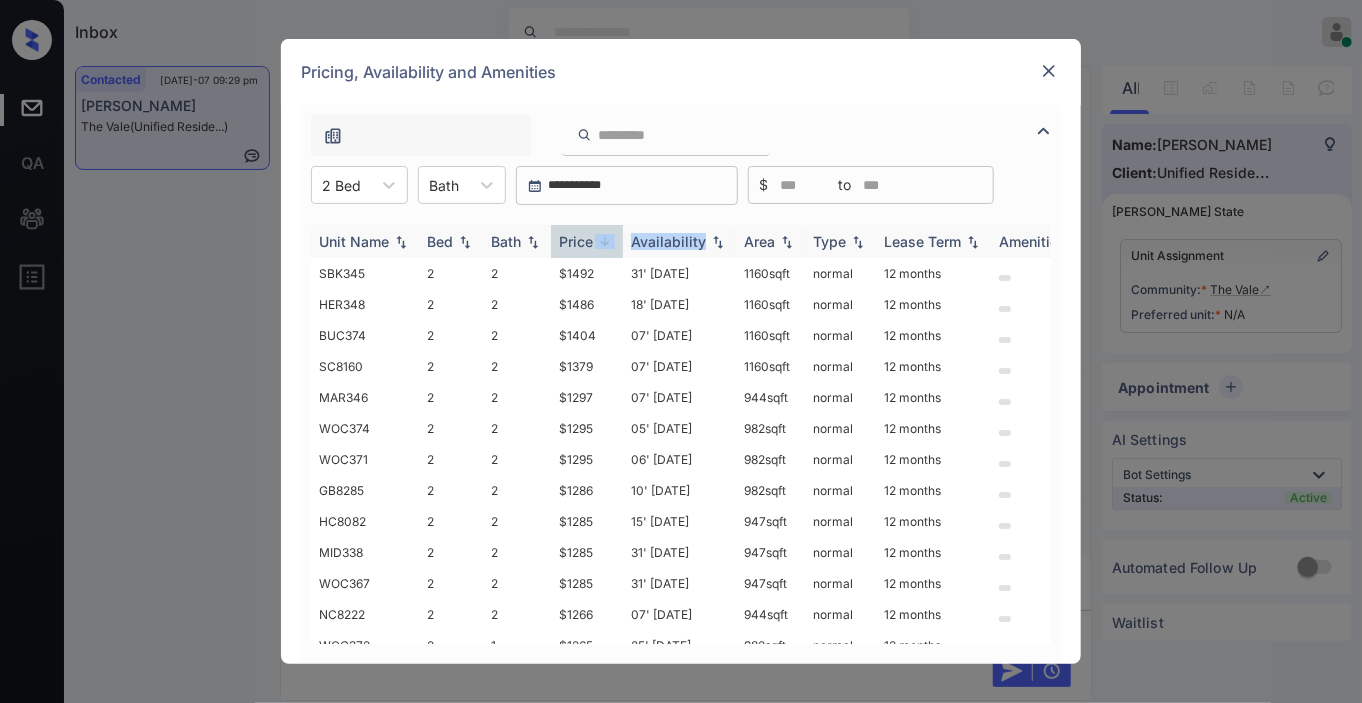 click on "Price" at bounding box center [587, 241] 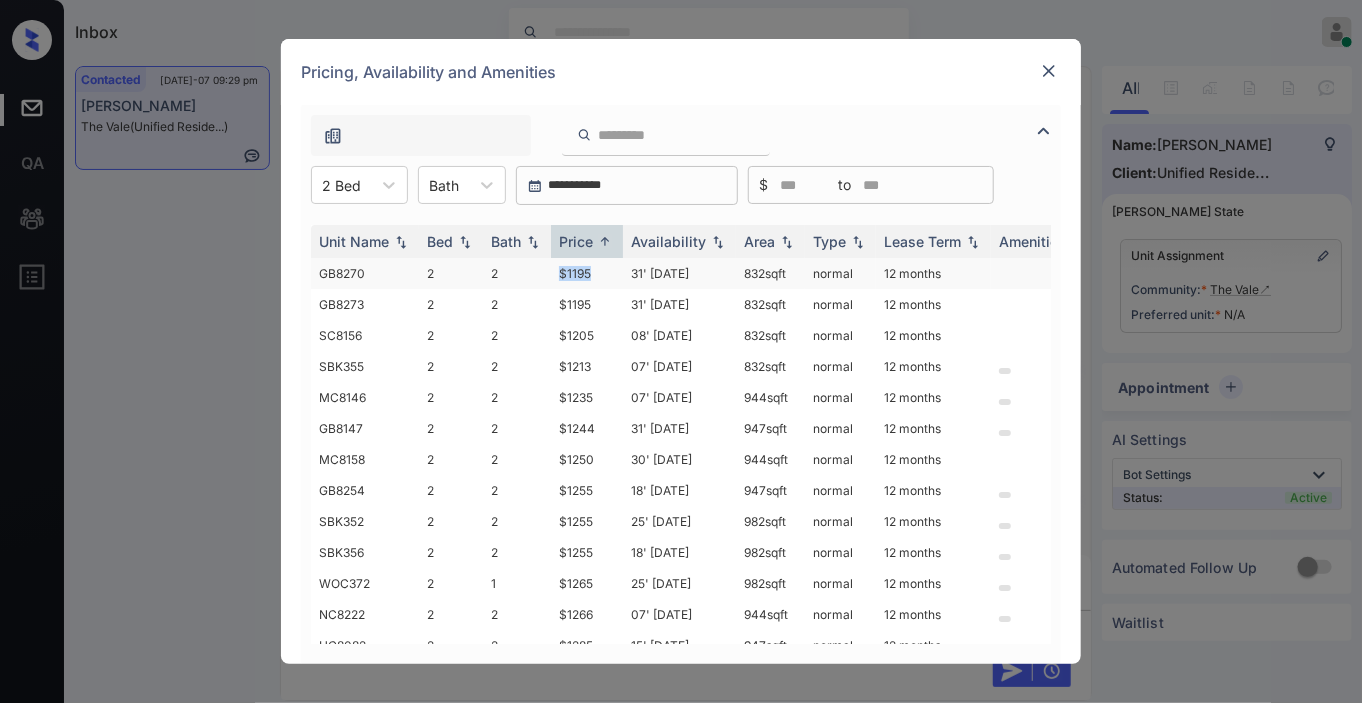 drag, startPoint x: 559, startPoint y: 273, endPoint x: 604, endPoint y: 272, distance: 45.01111 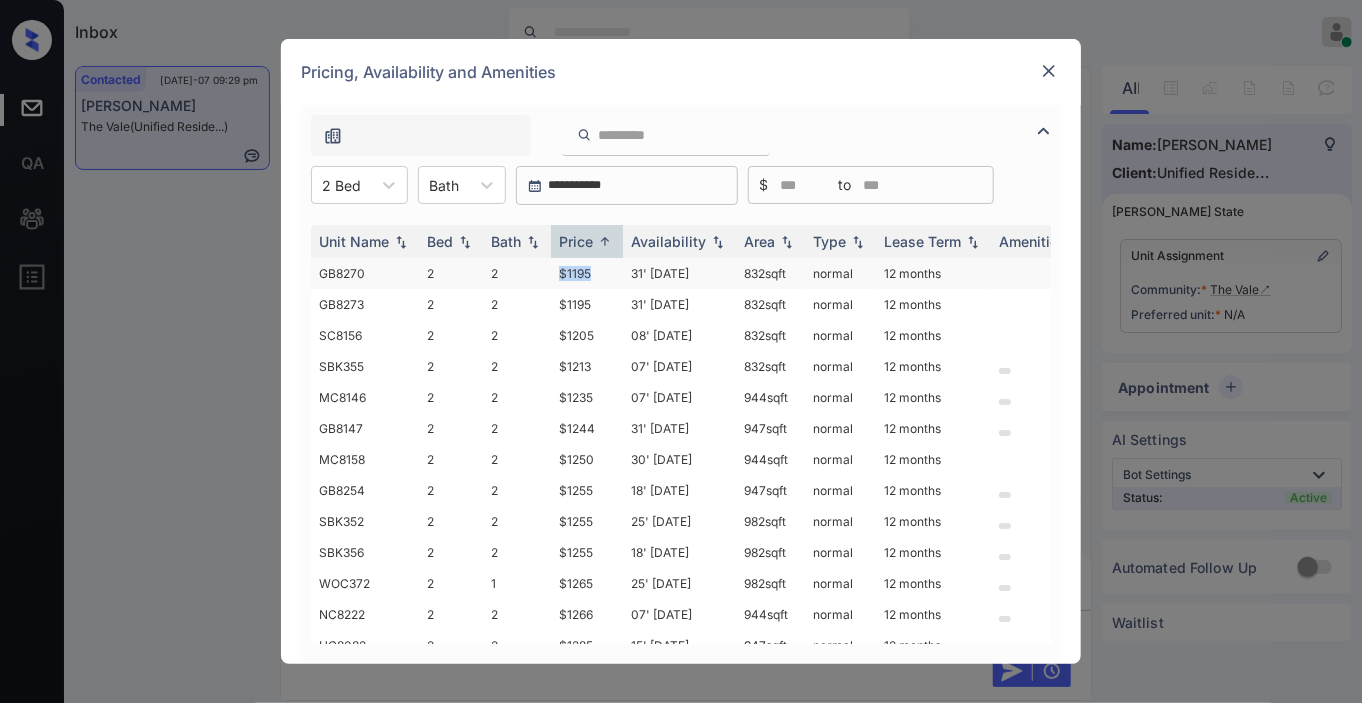 click on "$1195" at bounding box center [587, 273] 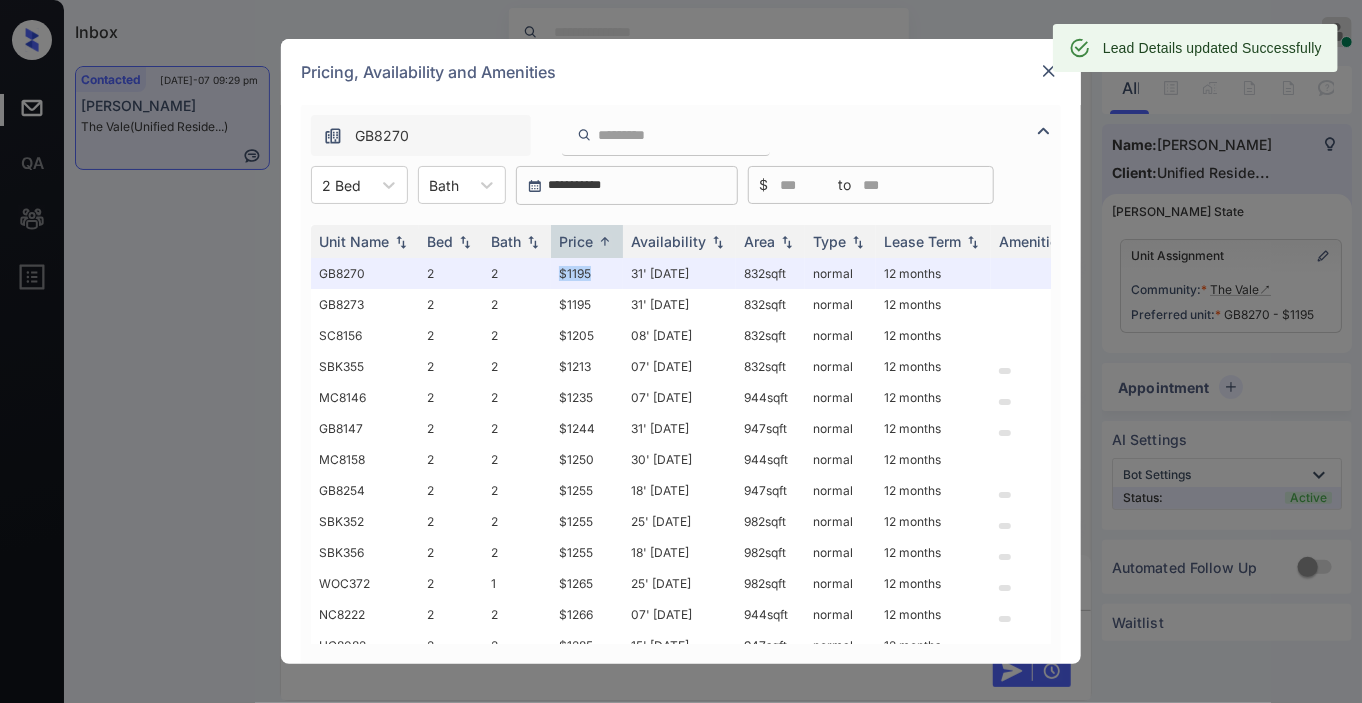 scroll, scrollTop: 2034, scrollLeft: 0, axis: vertical 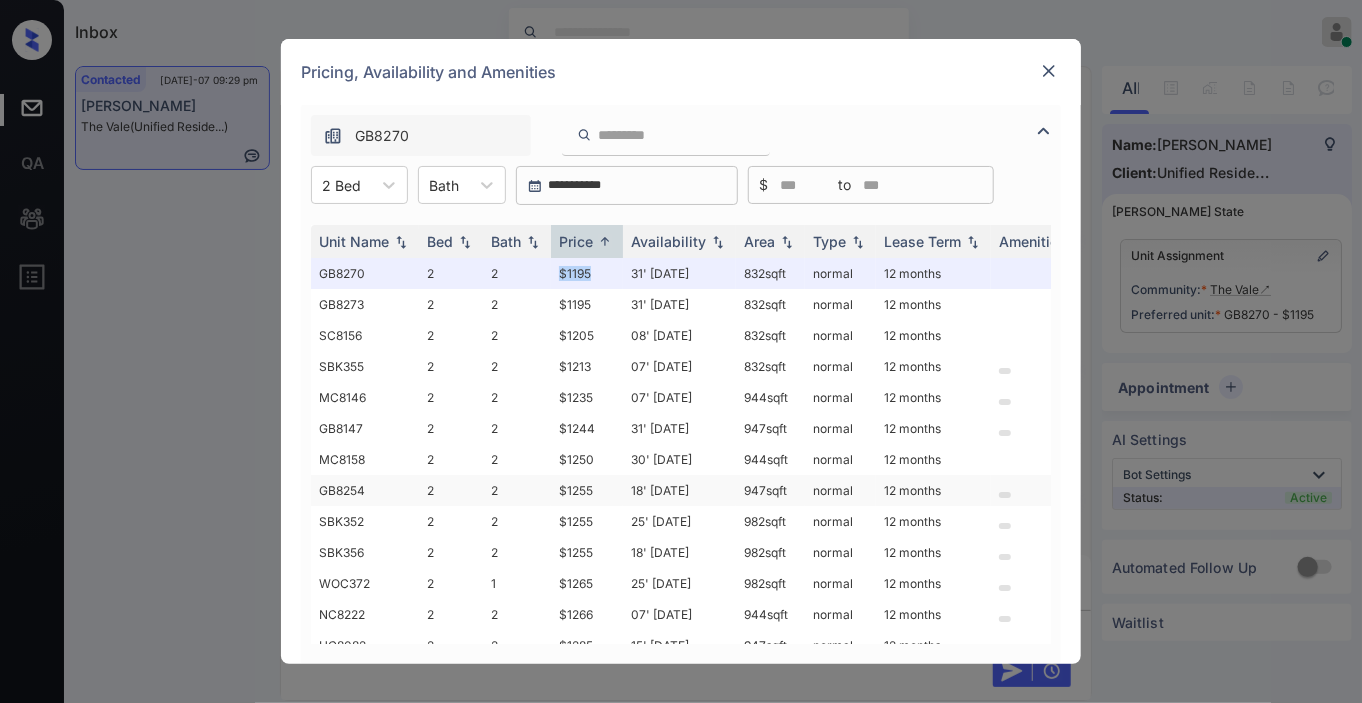 click on "$1255" at bounding box center [587, 490] 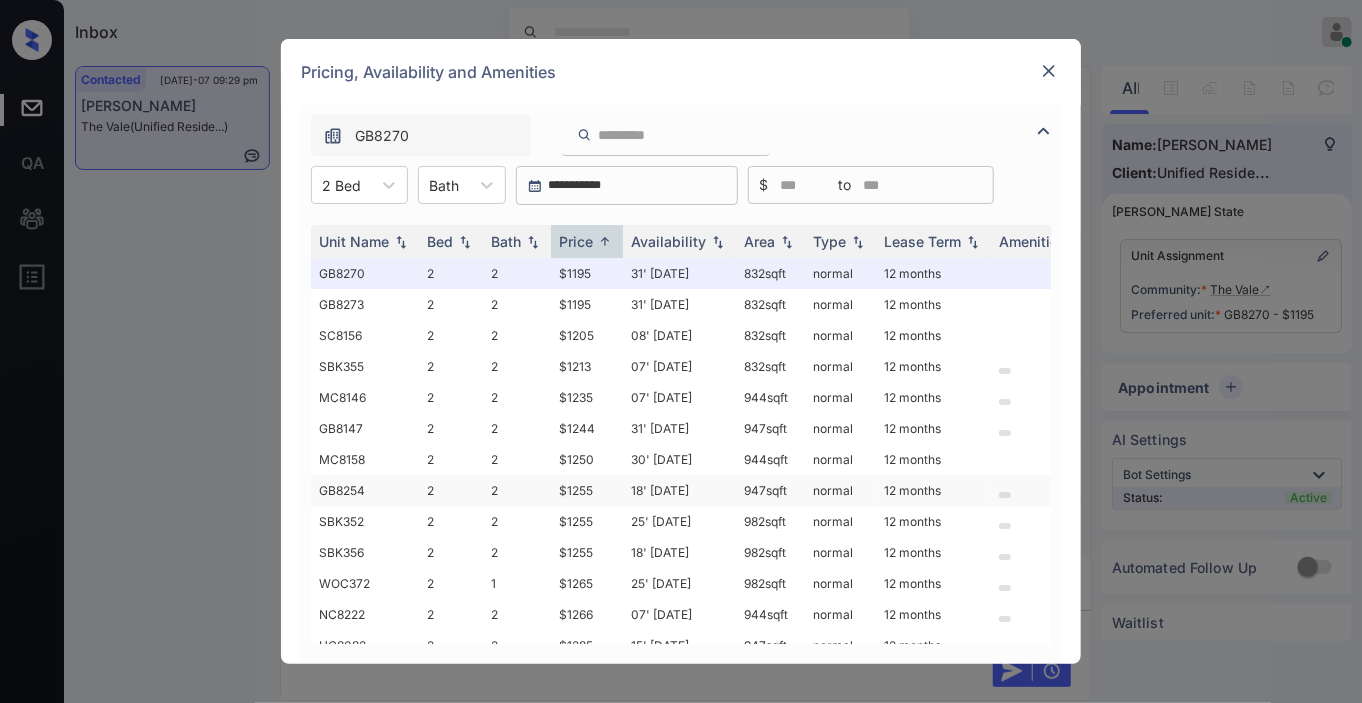 click on "$1255" at bounding box center (587, 490) 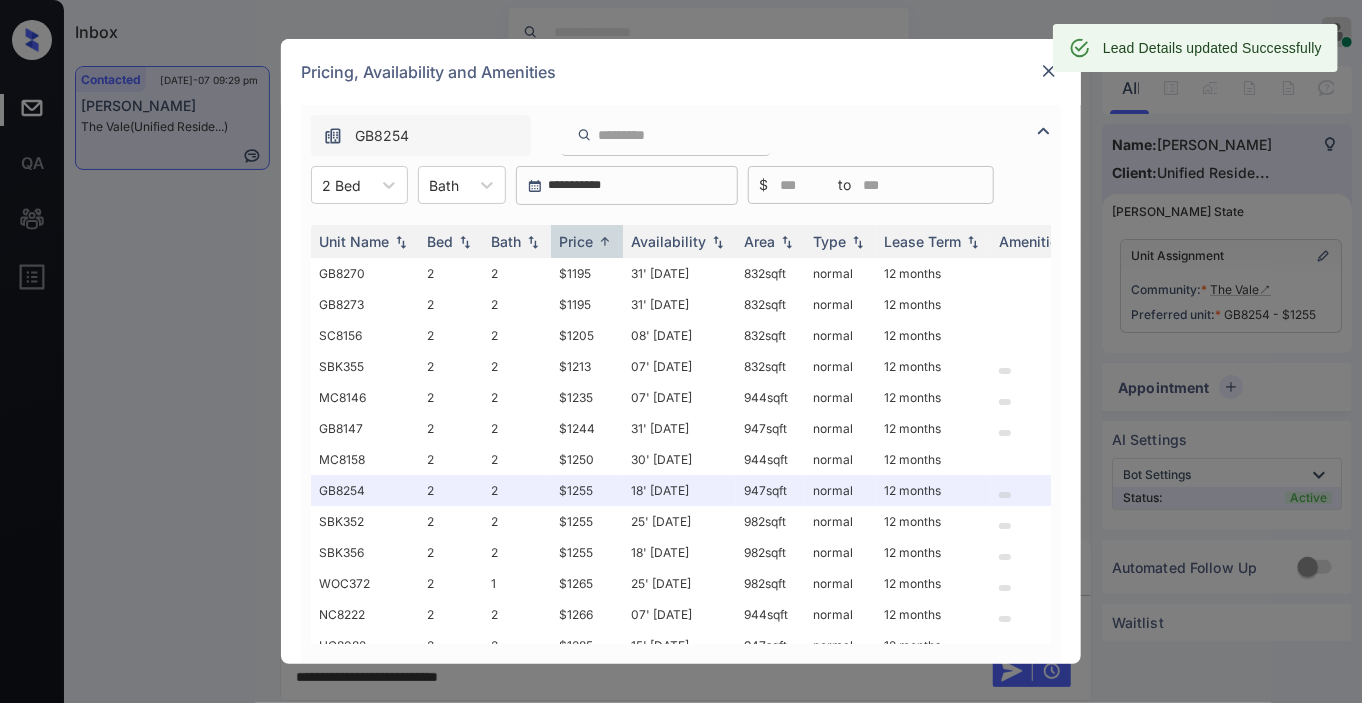 click at bounding box center [1049, 71] 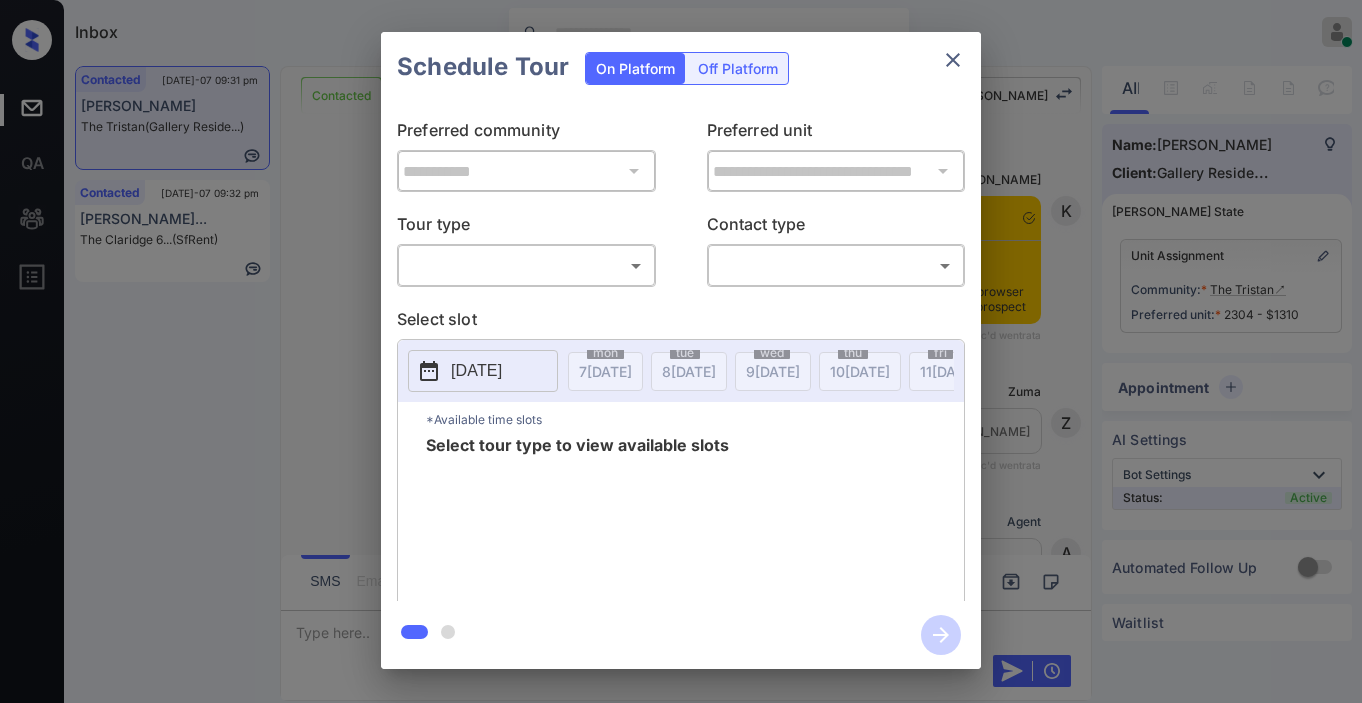 scroll, scrollTop: 0, scrollLeft: 0, axis: both 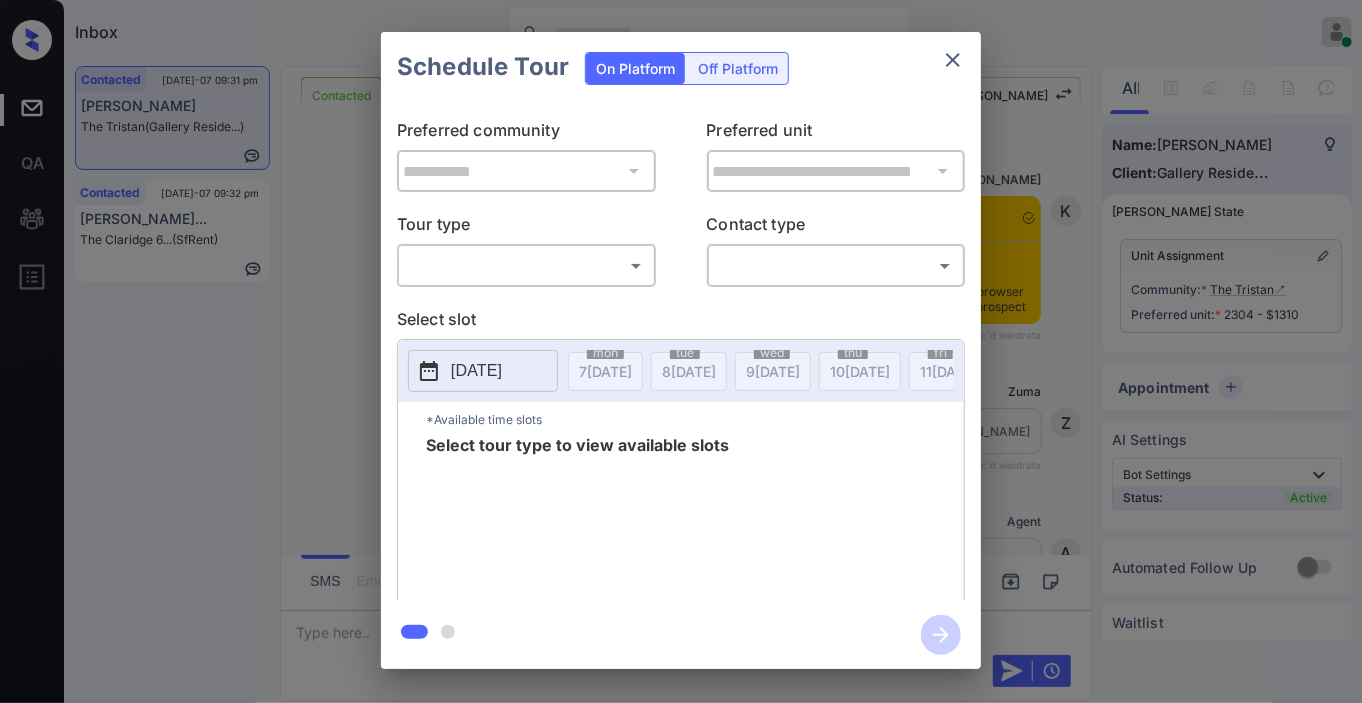 drag, startPoint x: 0, startPoint y: 0, endPoint x: 541, endPoint y: 248, distance: 595.13446 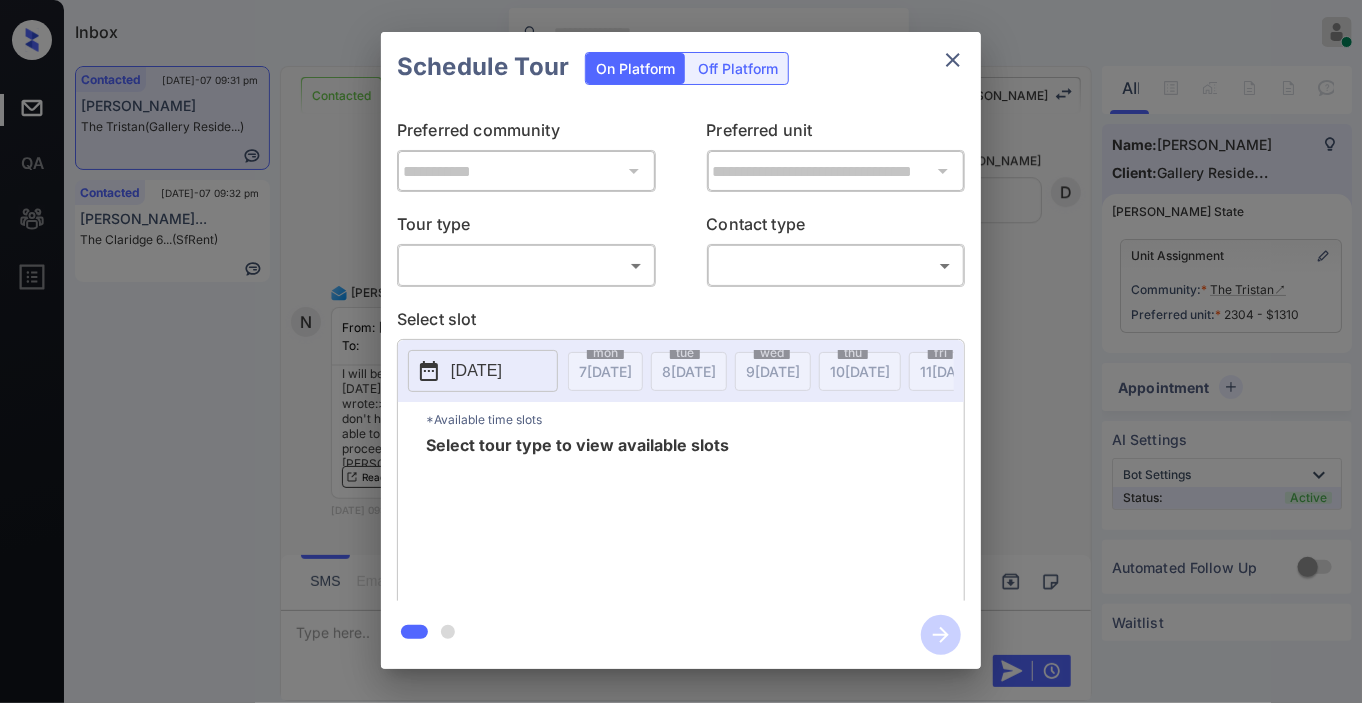 click on "Inbox Jezcil  Usanastre Online Set yourself   offline Set yourself   on break Profile Switch to  dark  mode Sign out Contacted [DATE]-07 09:31 pm   [PERSON_NAME] The [PERSON_NAME]  (Gallery Reside...) Contacted [DATE]-07 09:32 pm   [PERSON_NAME]... The Claridge 6...  (SfRent) Contacted Lost Lead Sentiment: Angry Upon sliding the acknowledgement:  Lead will move to lost stage. * ​ SMS and call option will be set to opt out. AFM will be turned off for the lead. Kelsey New Message [PERSON_NAME] Notes Note: <a href="[URL][DOMAIN_NAME]">[URL][DOMAIN_NAME]</a> - Paste this link into your browser to view [PERSON_NAME] conversation with the prospect [DATE] 09:18 pm  Sync'd w  entrata K New Message Zuma Lead transferred to leasing agent: [PERSON_NAME] [DATE] 09:18 pm  Sync'd w  entrata Z New Message Agent Lead created via leadPoller in Inbound stage. [DATE] 09:18 pm A New Message Agent AFM Request sent to [PERSON_NAME]. [DATE] 09:18 pm A New Message" at bounding box center [681, 351] 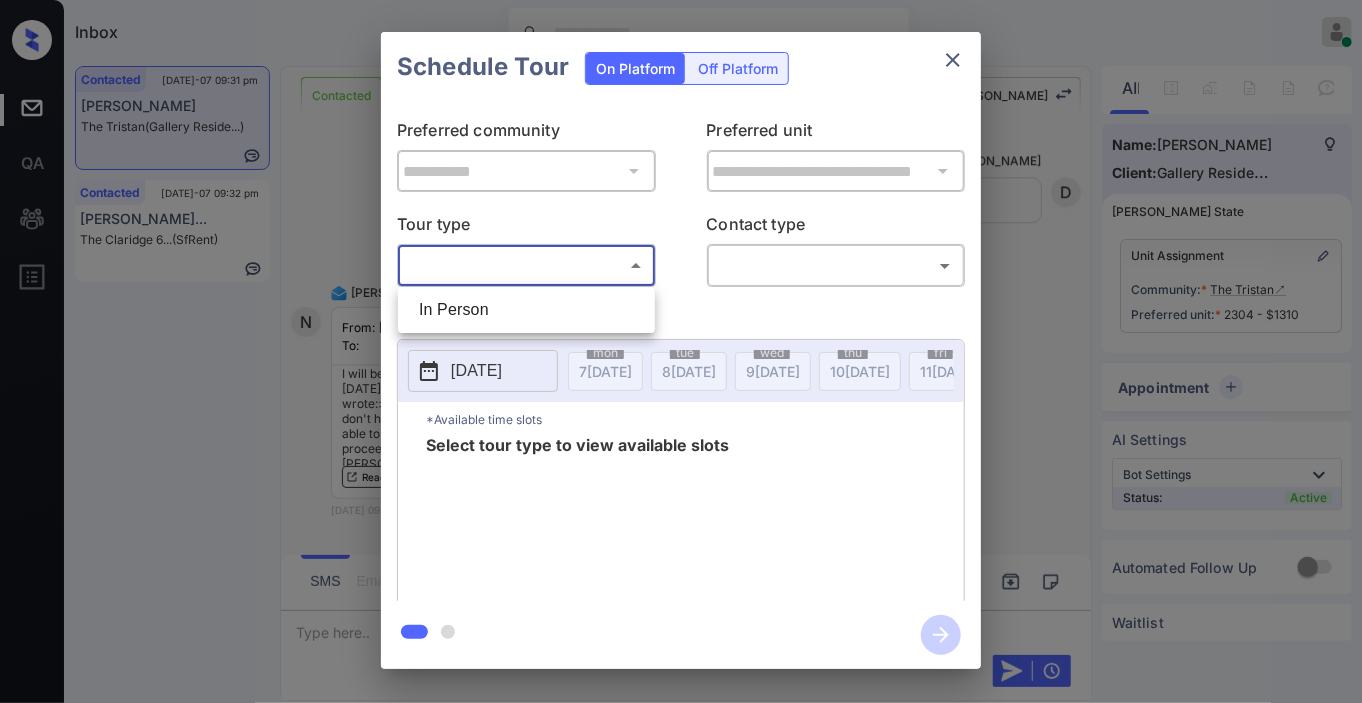 click on "In Person" at bounding box center (526, 310) 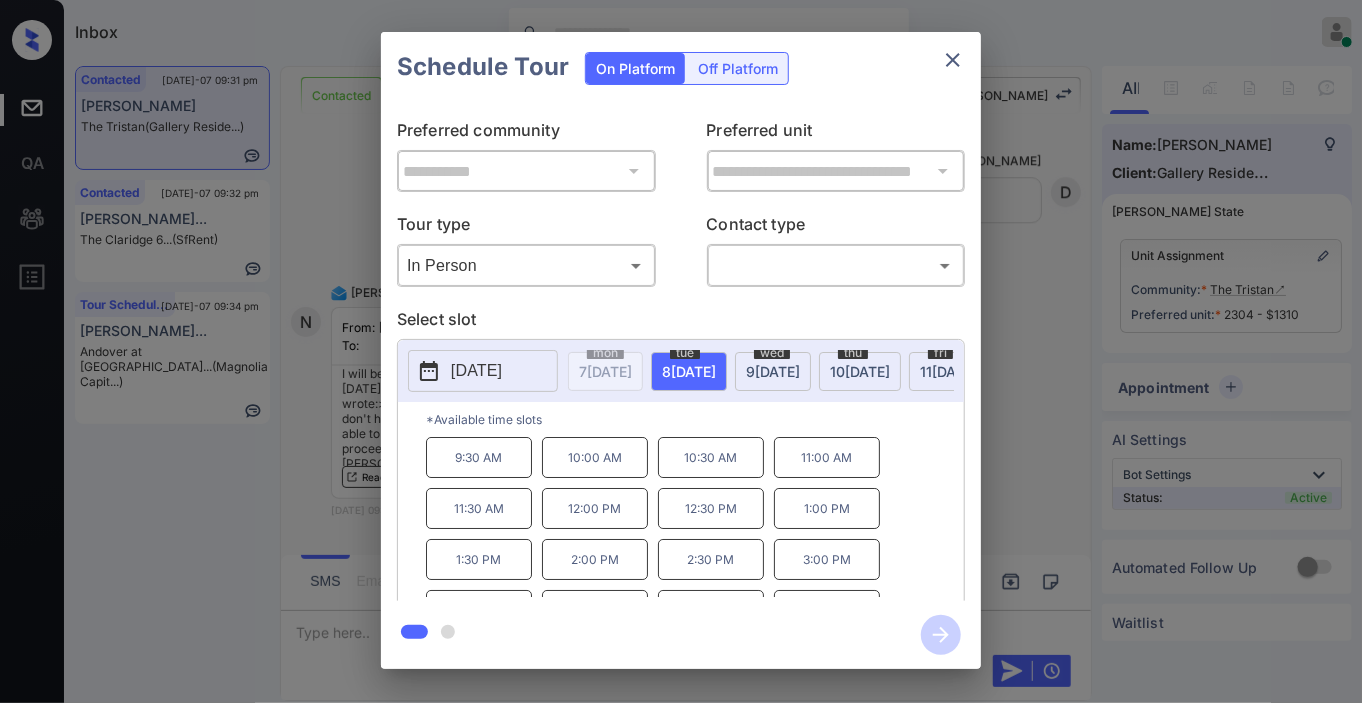 click on "[DATE]" at bounding box center (476, 371) 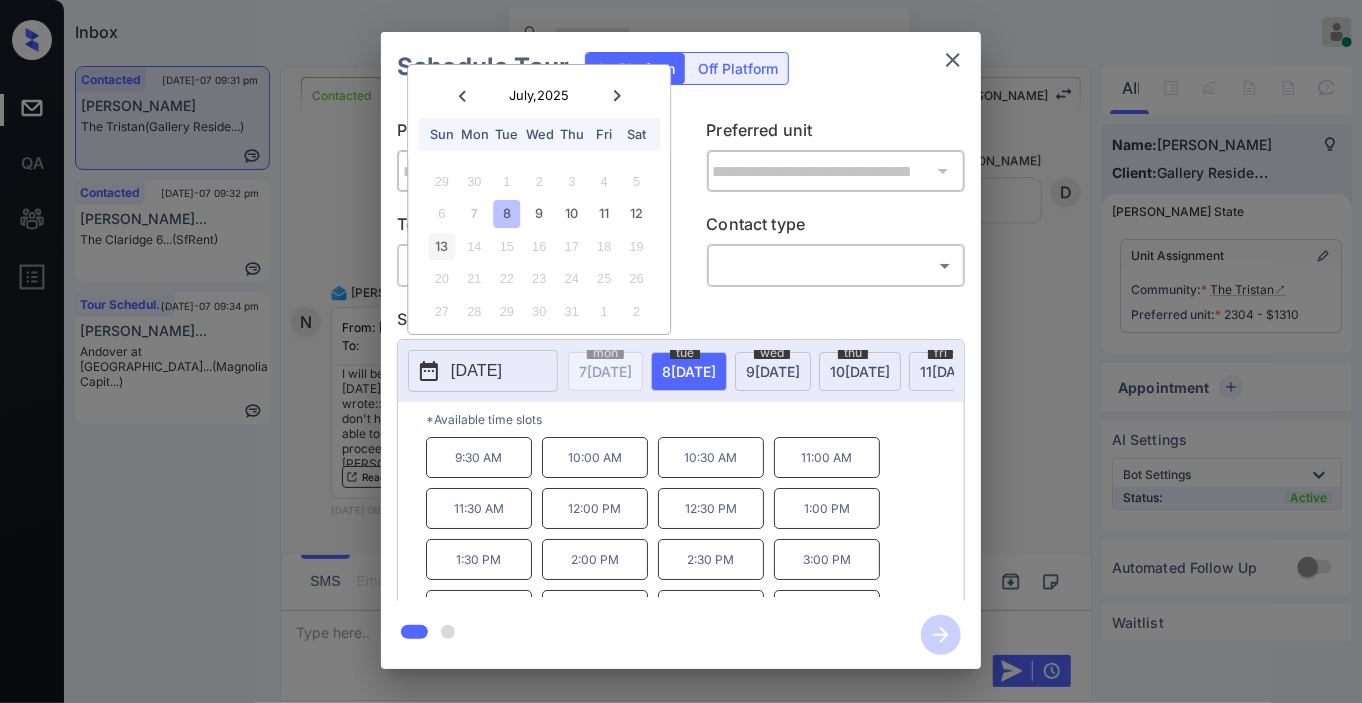 click on "13" at bounding box center [441, 246] 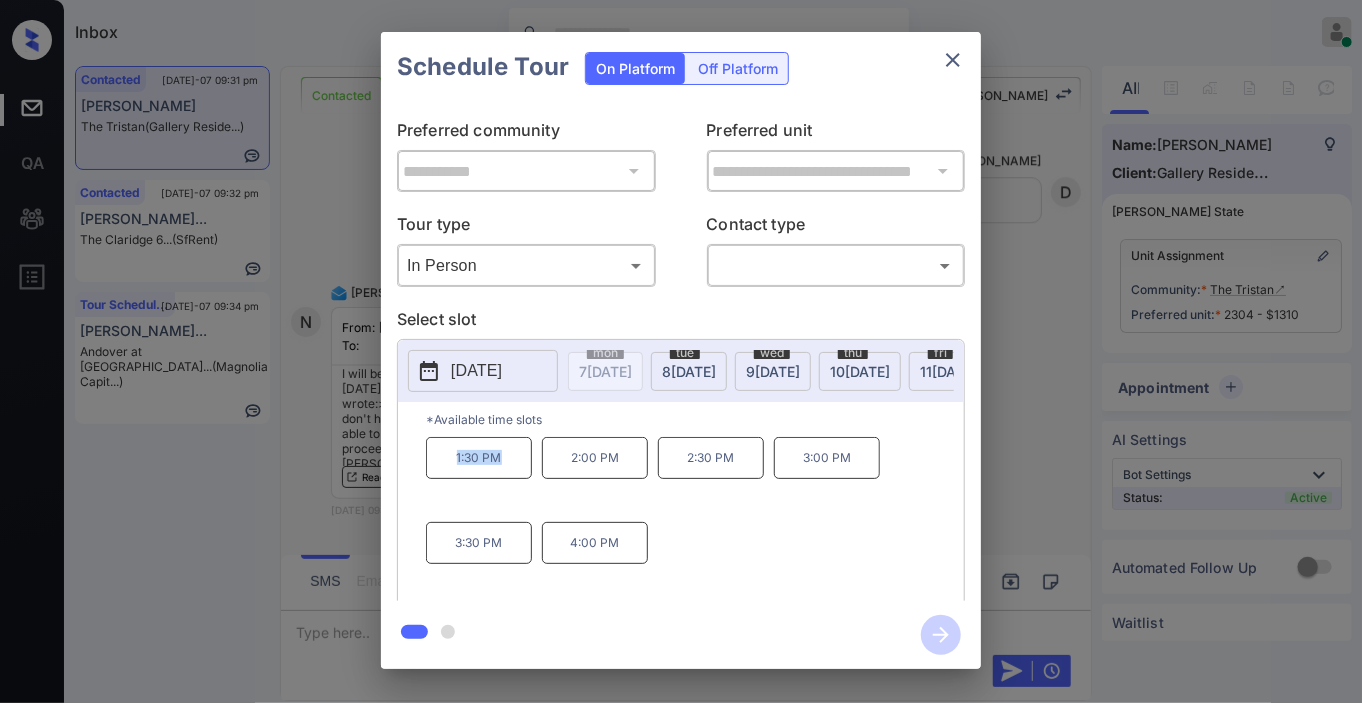 drag, startPoint x: 456, startPoint y: 475, endPoint x: 500, endPoint y: 469, distance: 44.407207 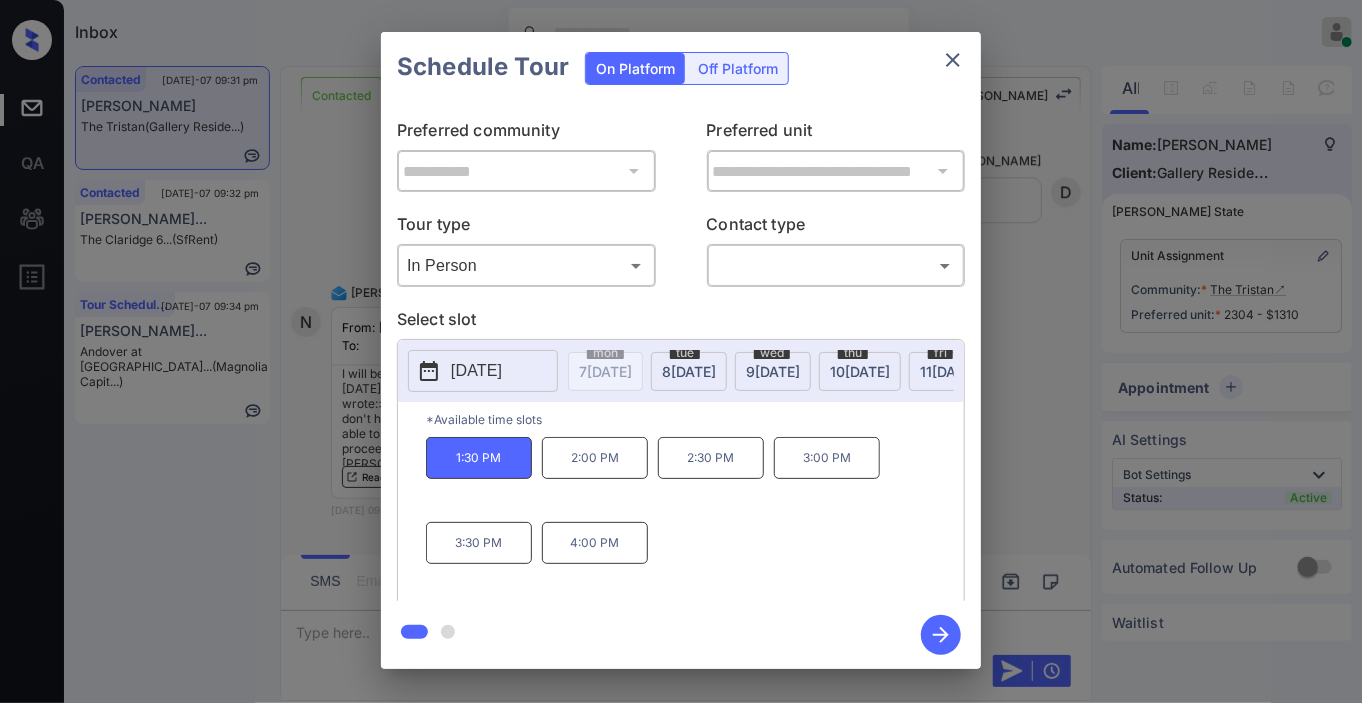 click on "**********" at bounding box center [681, 350] 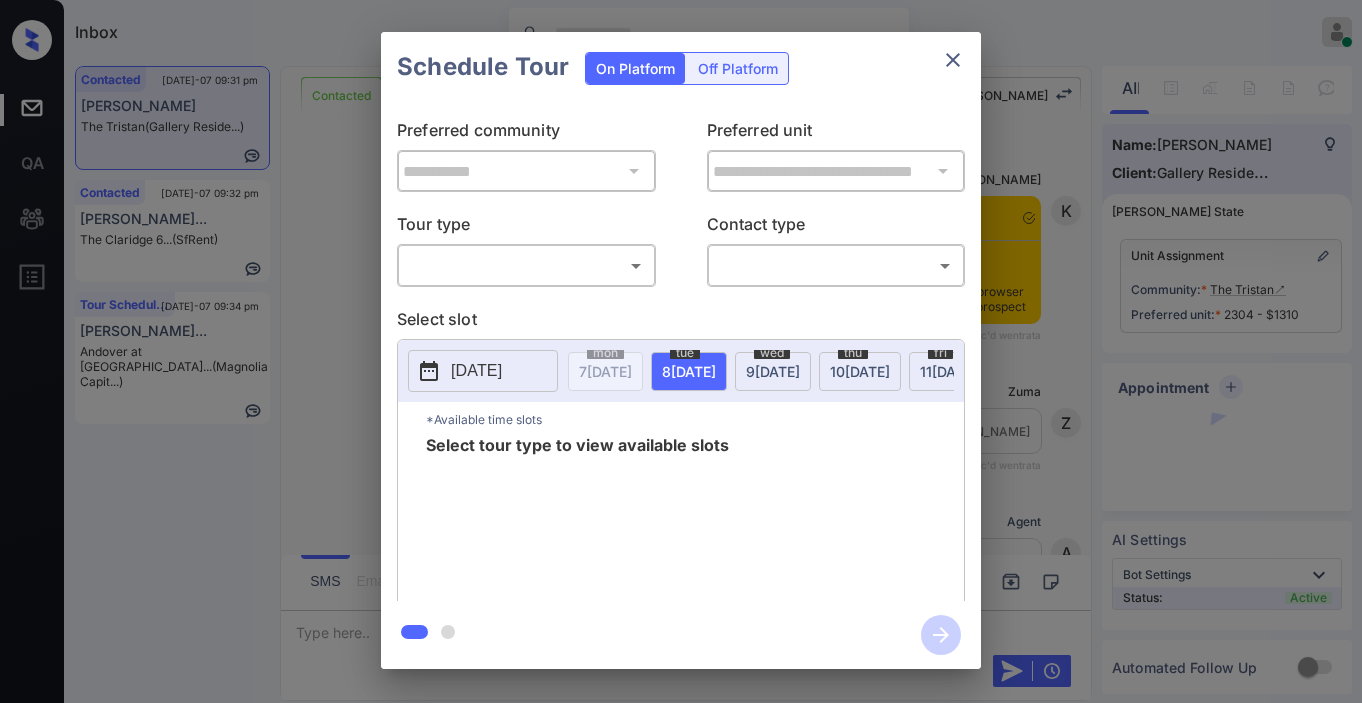 scroll, scrollTop: 0, scrollLeft: 0, axis: both 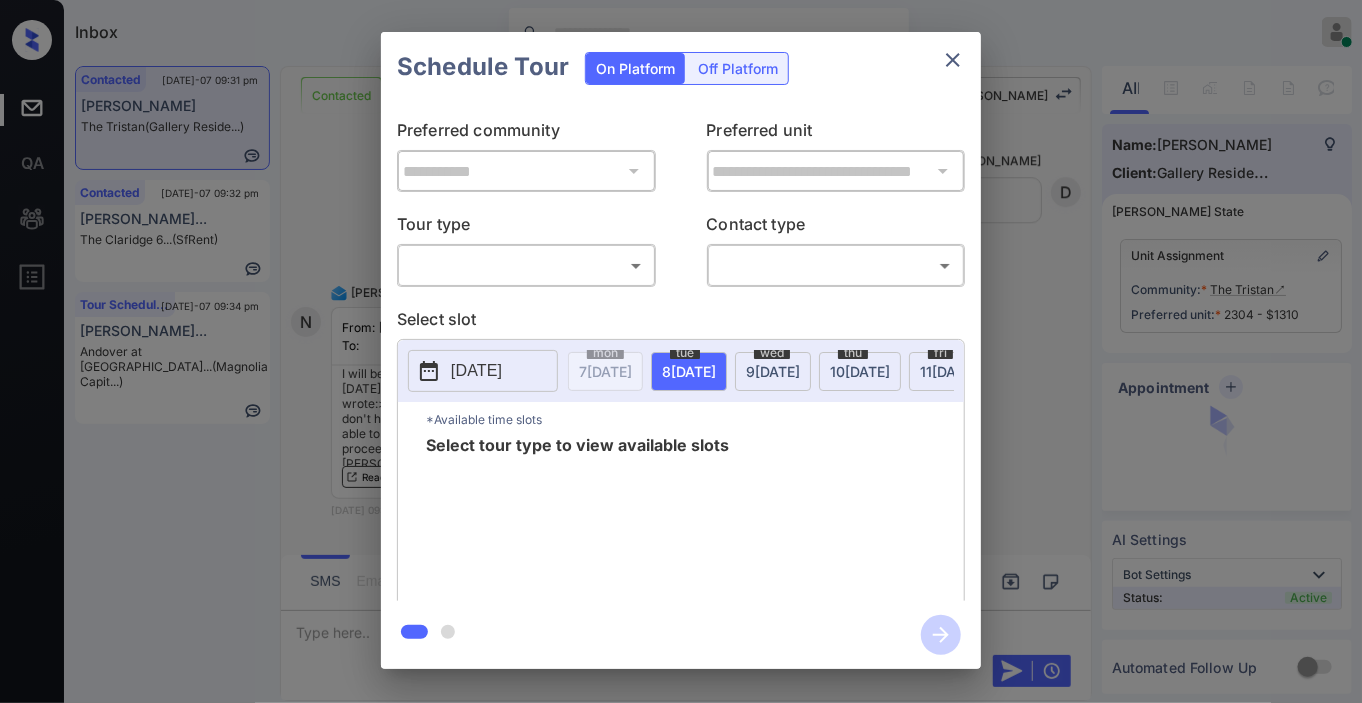 drag, startPoint x: 566, startPoint y: 243, endPoint x: 558, endPoint y: 255, distance: 14.422205 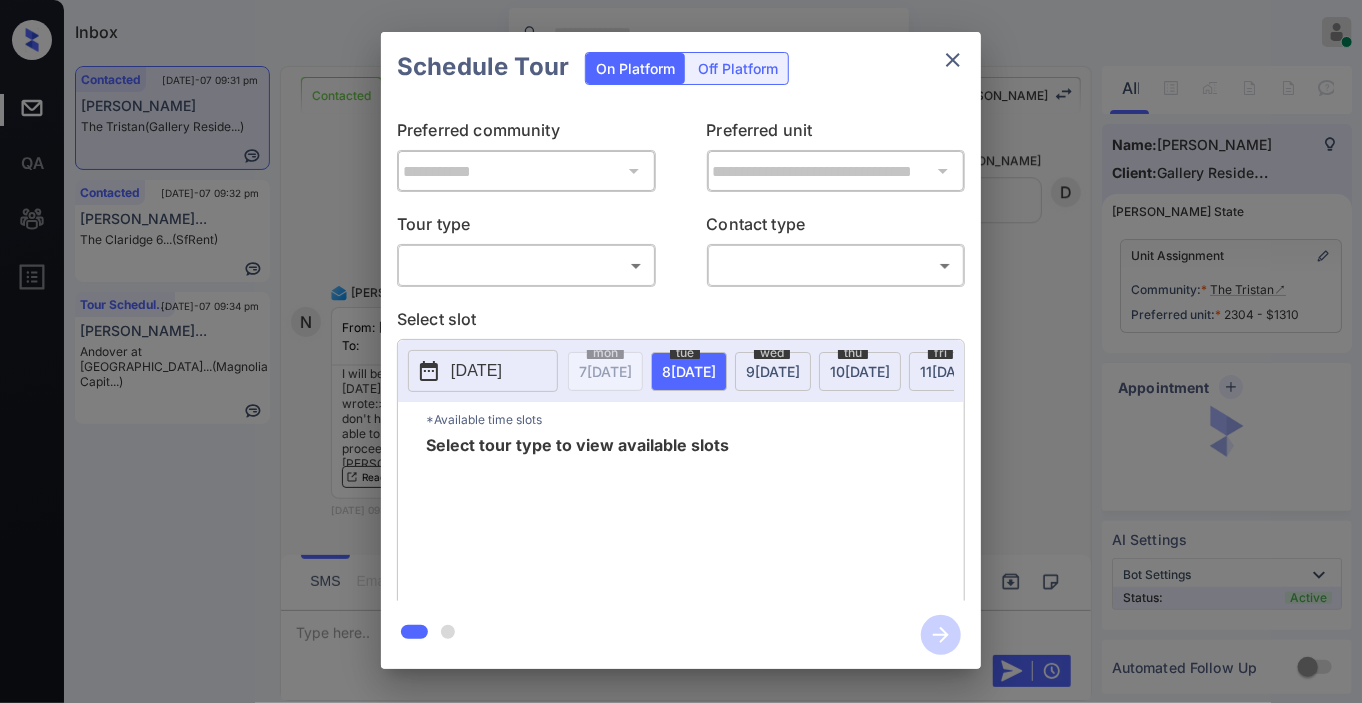 click on "Tour type ​ ​" at bounding box center [526, 249] 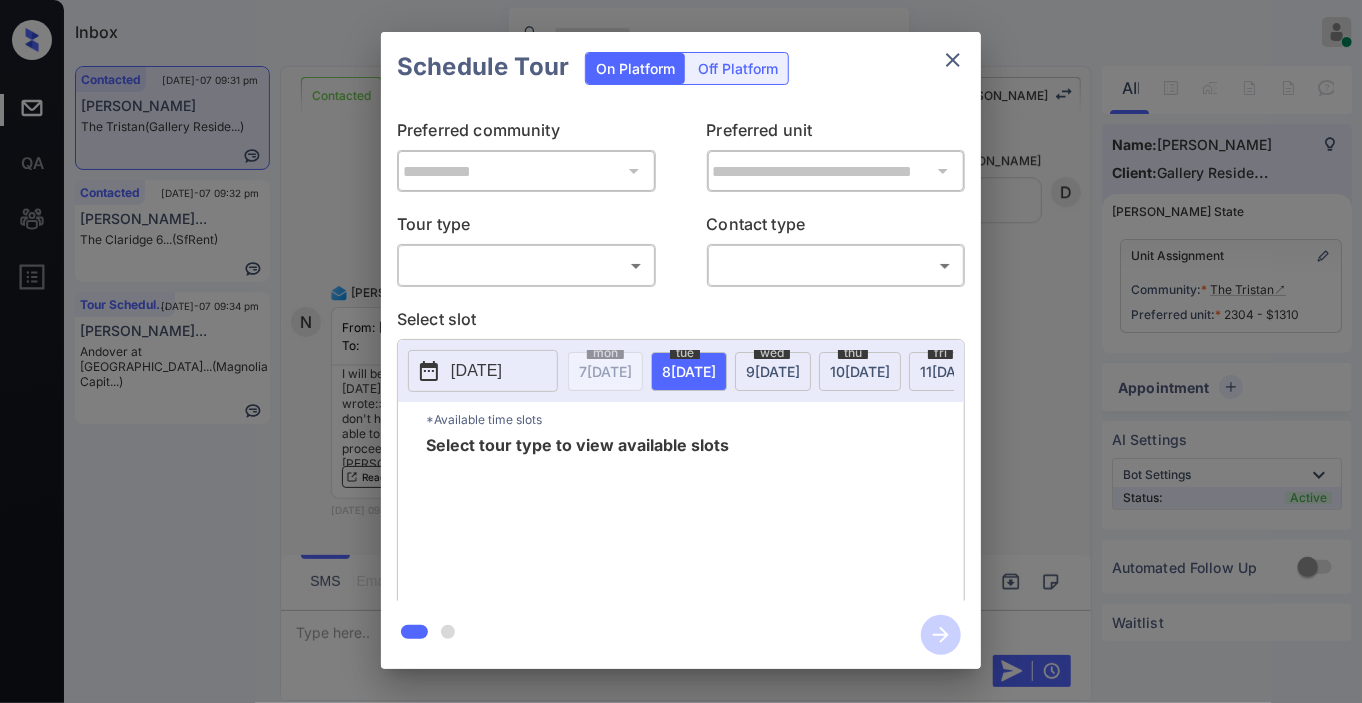 click on "Inbox Jezcil  Usanastre Online Set yourself   offline Set yourself   on break Profile Switch to  dark  mode Sign out Contacted Jul-07 09:31 pm   Nawaf Alotaibi The Tristan  (Gallery Reside...) Contacted Jul-07 09:32 pm   Jamaia Harriso... The Claridge 6...  (SfRent) Tour Scheduled Jul-07 09:34 pm   Jeremiah Hopki... Andover at Cra...  (Magnolia Capit...) Contacted Lost Lead Sentiment: Angry Upon sliding the acknowledgement:  Lead will move to lost stage. * ​ SMS and call option will be set to opt out. AFM will be turned off for the lead. Kelsey New Message Kelsey Notes Note: <a href="https://conversation.getzuma.com/686c9bf57219990e3f95ccd7">https://conversation.getzuma.com/686c9bf57219990e3f95ccd7</a> - Paste this link into your browser to view Kelsey’s conversation with the prospect Jul 07, 2025 09:18 pm  Sync'd w  entrata K New Message Zuma Lead transferred to leasing agent: kelsey Jul 07, 2025 09:18 pm  Sync'd w  entrata Z New Message Agent Lead created via leadPoller in Inbound stage. A New Message A" at bounding box center [681, 351] 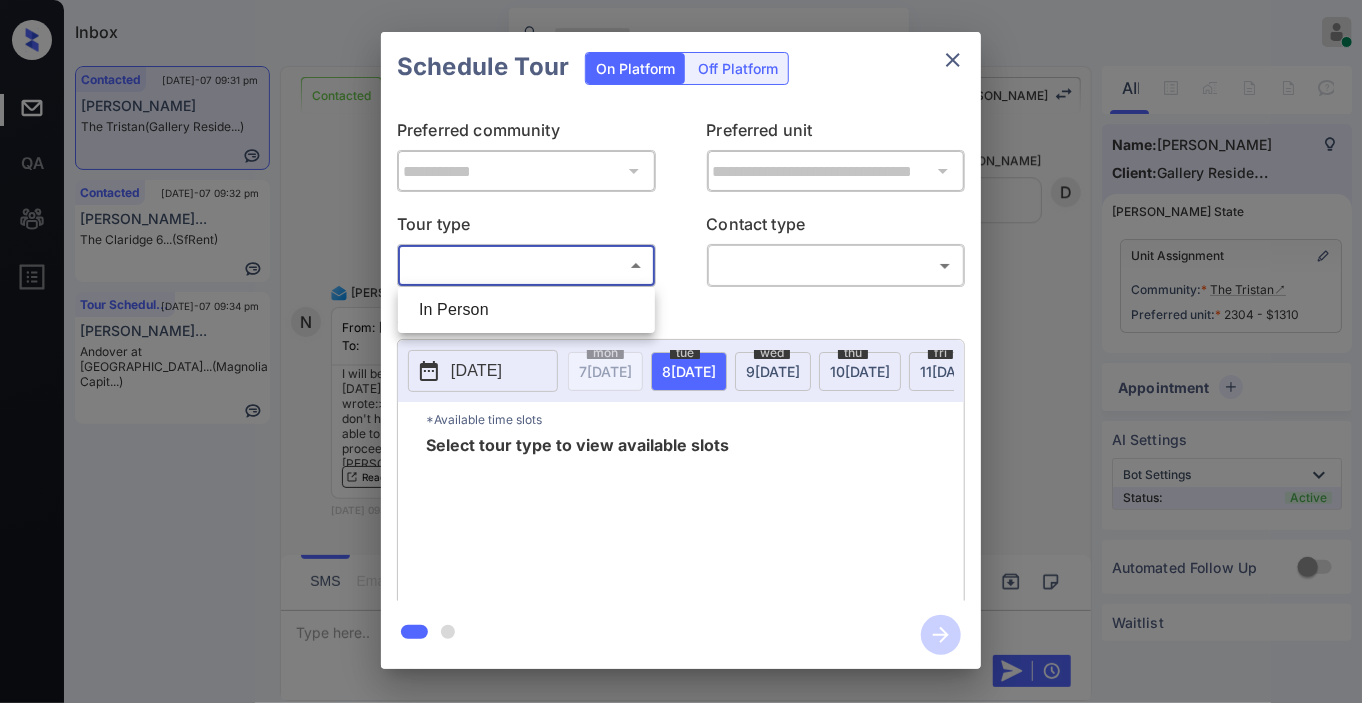 click on "In Person" at bounding box center [526, 310] 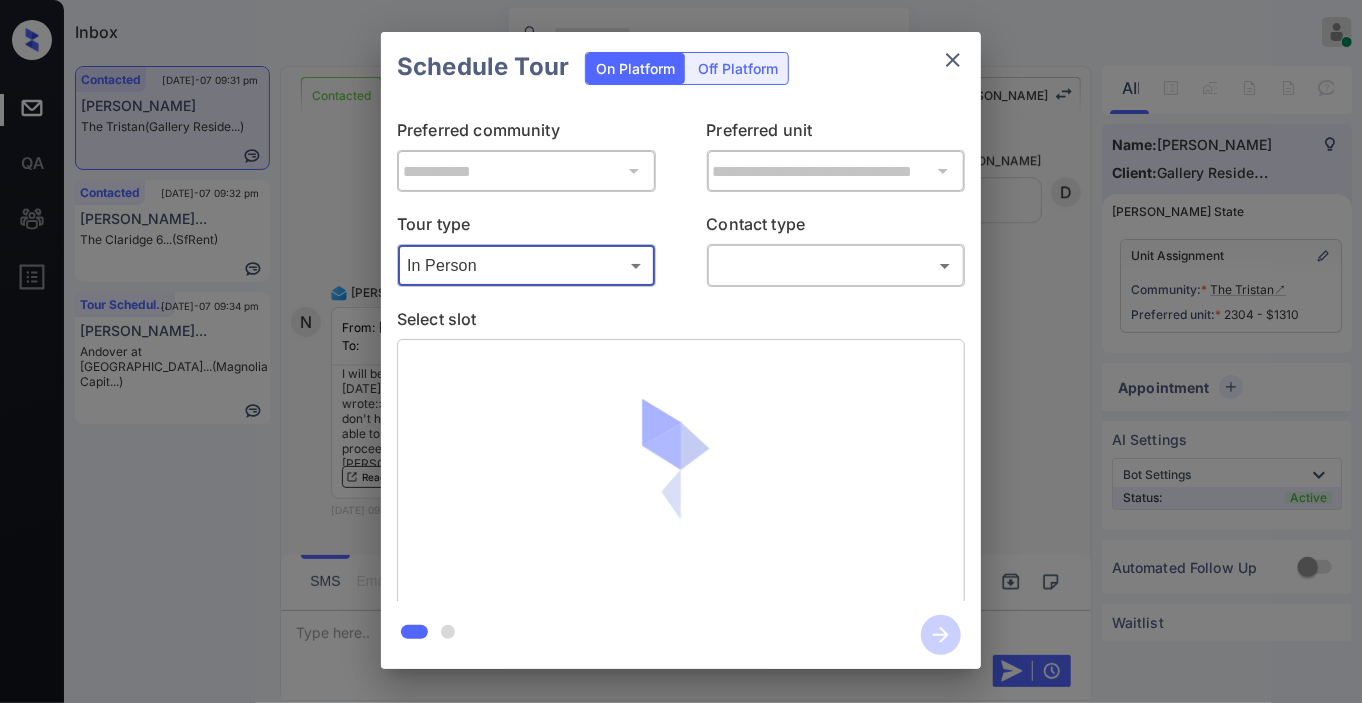 click on "Inbox Jezcil  Usanastre Online Set yourself   offline Set yourself   on break Profile Switch to  dark  mode Sign out Contacted Jul-07 09:31 pm   Nawaf Alotaibi The Tristan  (Gallery Reside...) Contacted Jul-07 09:32 pm   Jamaia Harriso... The Claridge 6...  (SfRent) Tour Scheduled Jul-07 09:34 pm   Jeremiah Hopki... Andover at Cra...  (Magnolia Capit...) Contacted Lost Lead Sentiment: Angry Upon sliding the acknowledgement:  Lead will move to lost stage. * ​ SMS and call option will be set to opt out. AFM will be turned off for the lead. Kelsey New Message Kelsey Notes Note: <a href="https://conversation.getzuma.com/686c9bf57219990e3f95ccd7">https://conversation.getzuma.com/686c9bf57219990e3f95ccd7</a> - Paste this link into your browser to view Kelsey’s conversation with the prospect Jul 07, 2025 09:18 pm  Sync'd w  entrata K New Message Zuma Lead transferred to leasing agent: kelsey Jul 07, 2025 09:18 pm  Sync'd w  entrata Z New Message Agent Lead created via leadPoller in Inbound stage. A New Message A" at bounding box center (681, 351) 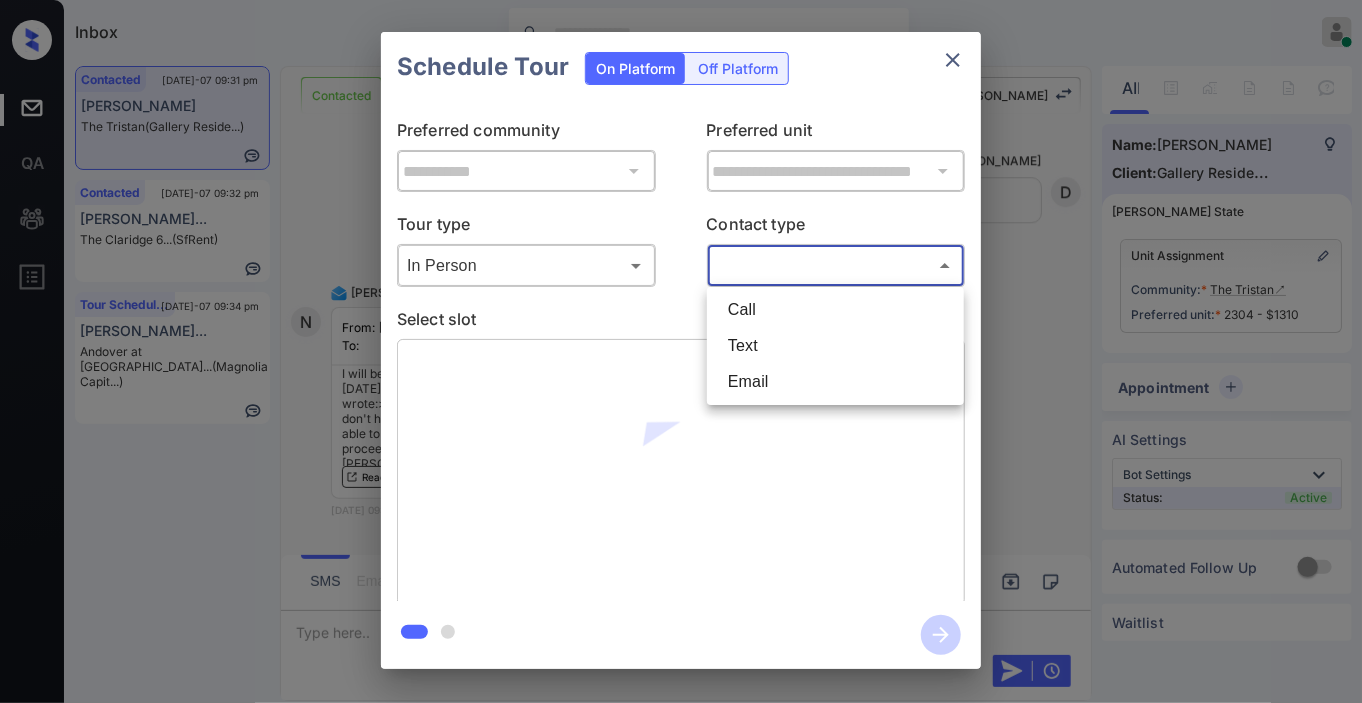 click on "Text" at bounding box center (835, 346) 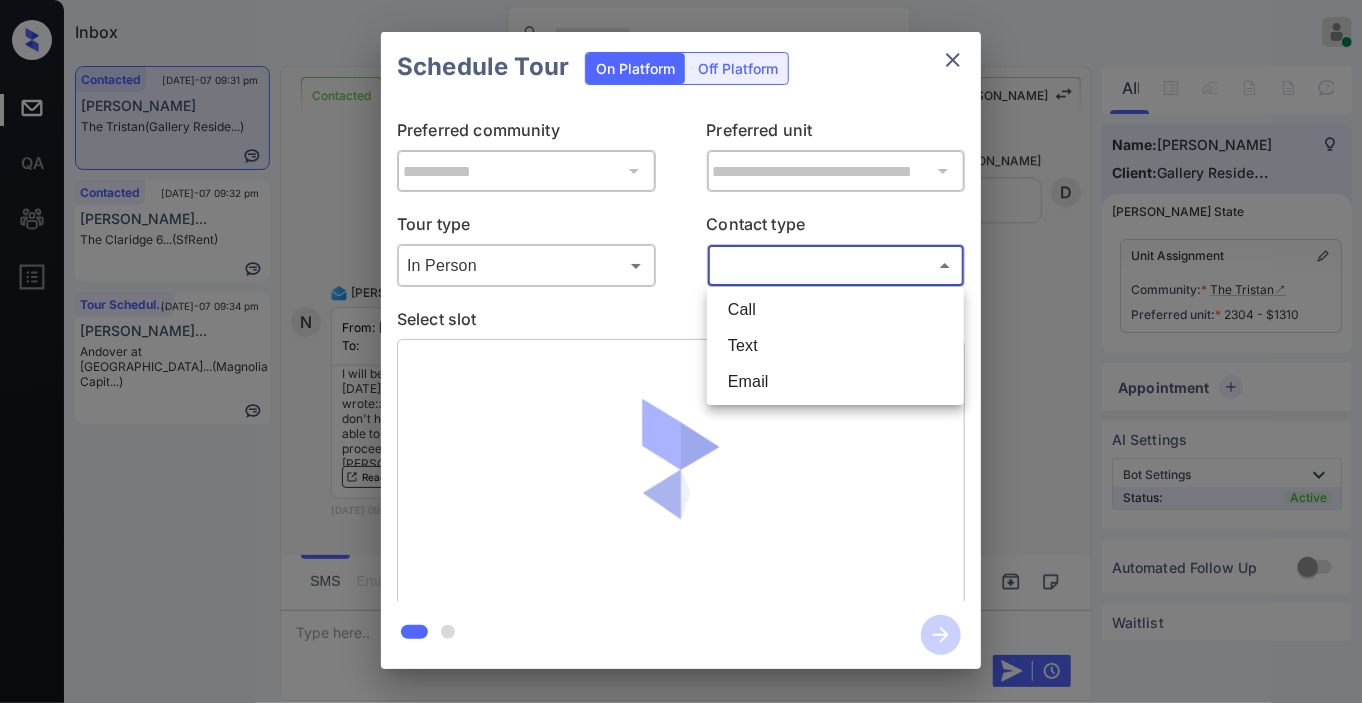 type on "****" 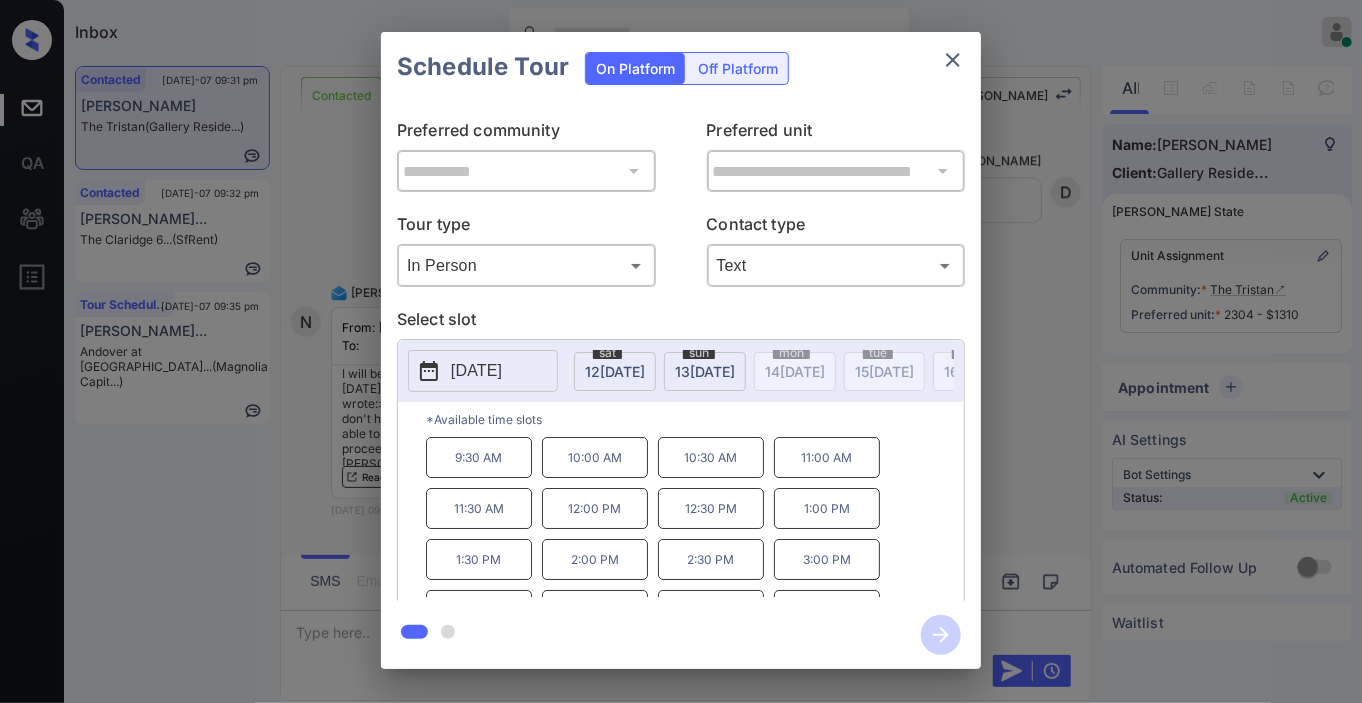 scroll, scrollTop: 0, scrollLeft: 375, axis: horizontal 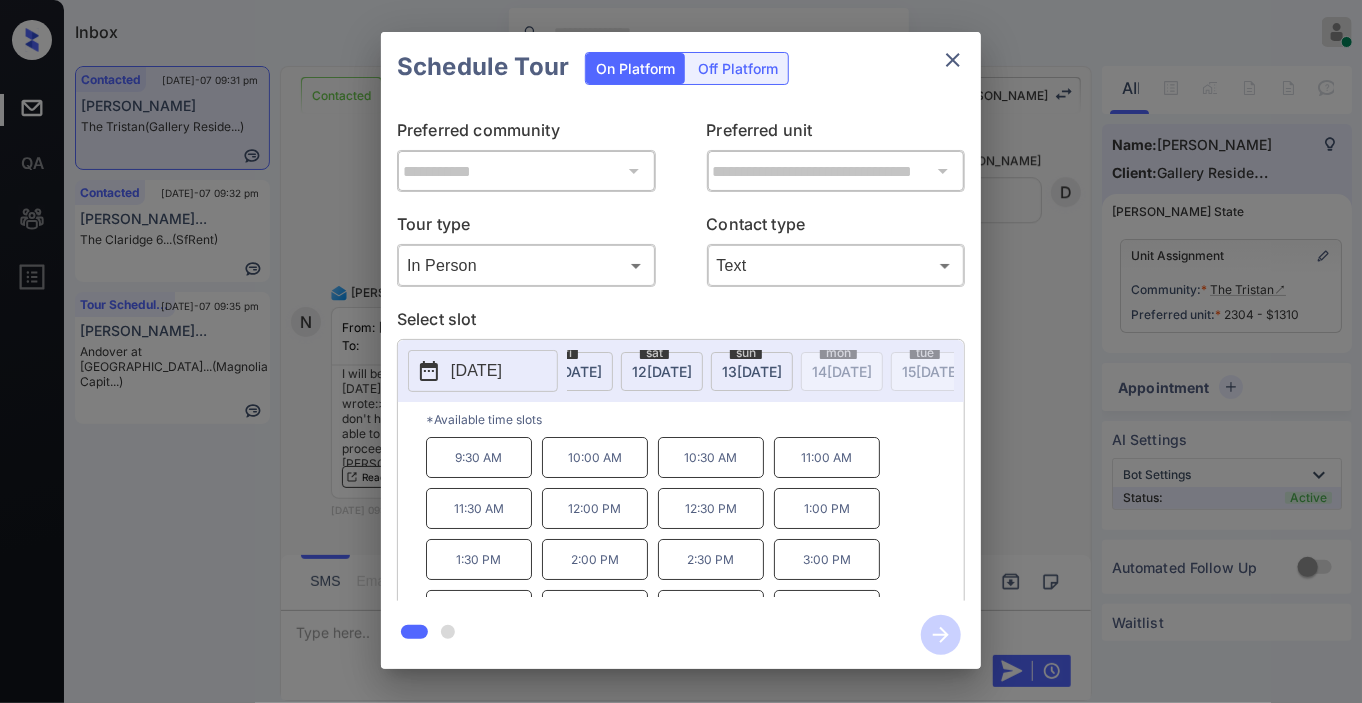 click on "13 JUL" at bounding box center [230, 371] 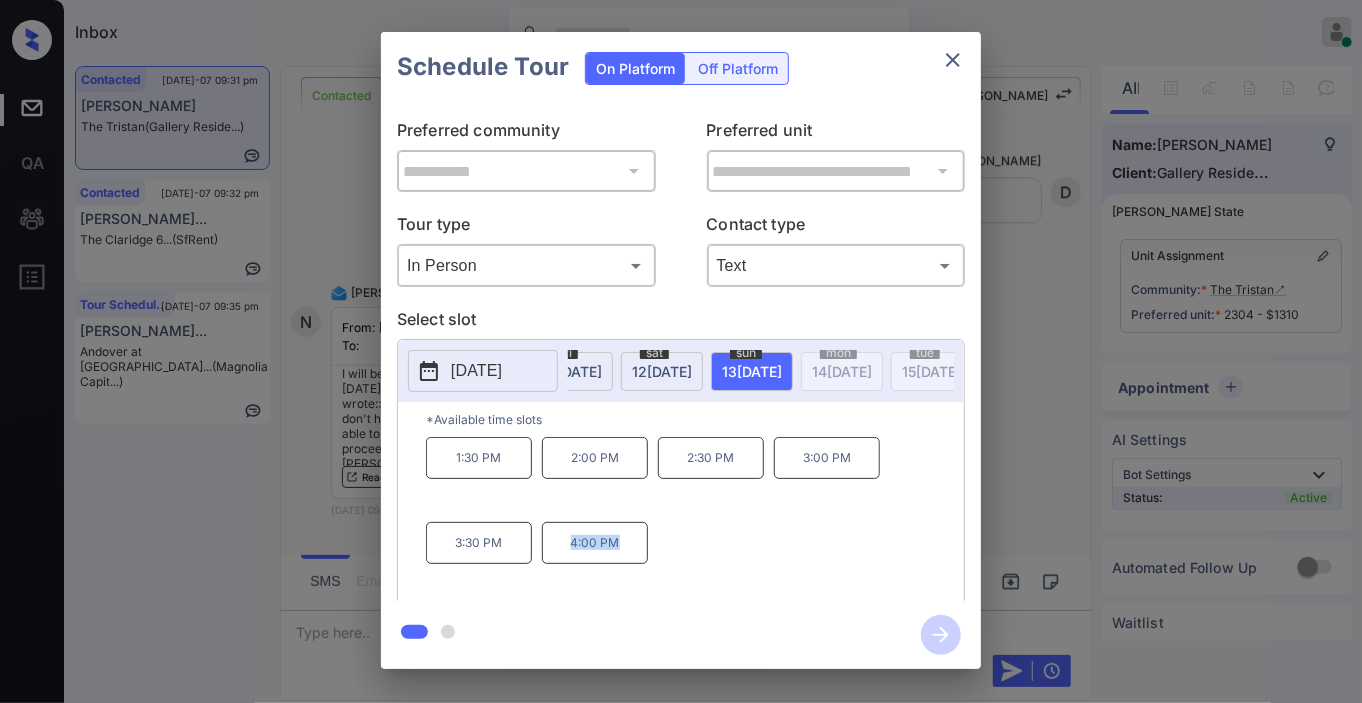 drag, startPoint x: 588, startPoint y: 551, endPoint x: 650, endPoint y: 551, distance: 62 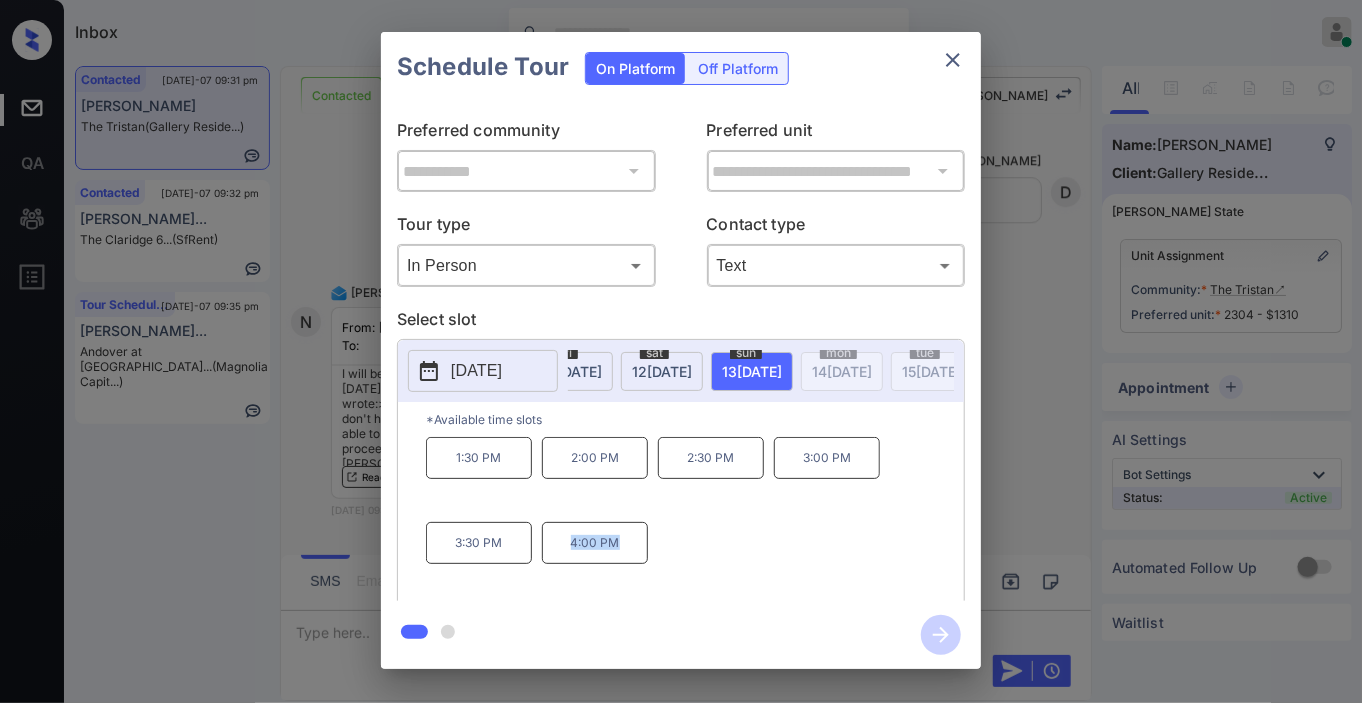 click on "**********" at bounding box center [681, 350] 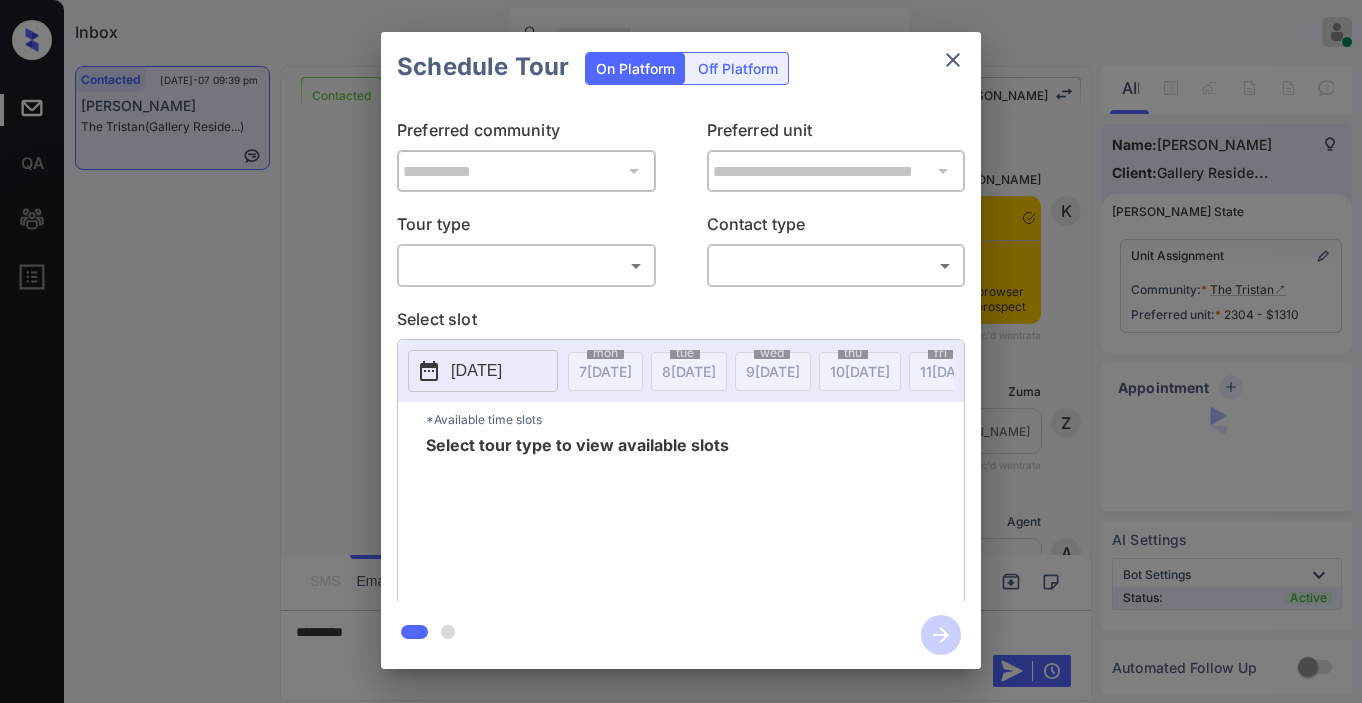 scroll, scrollTop: 0, scrollLeft: 0, axis: both 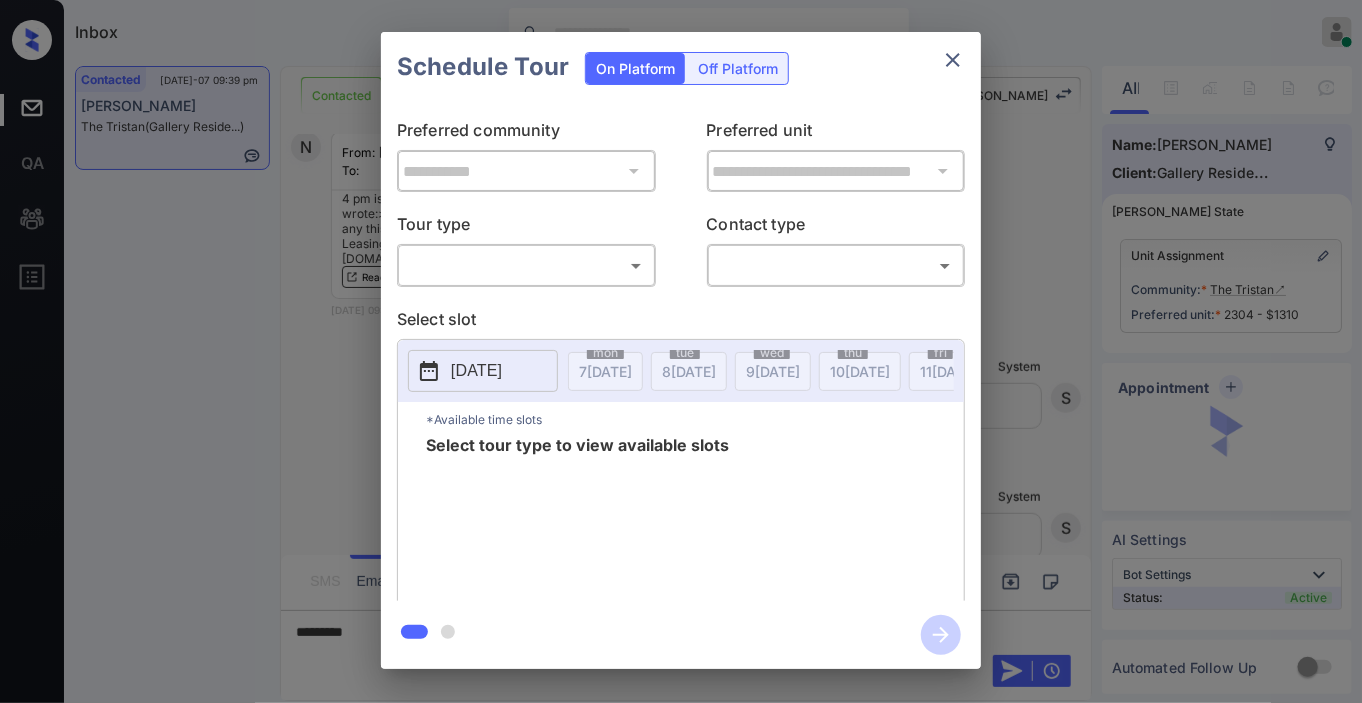 click on "Inbox Jezcil  Usanastre Online Set yourself   offline Set yourself   on break Profile Switch to  dark  mode Sign out Contacted Jul-07 09:39 pm   Nawaf Alotaibi The Tristan  (Gallery Reside...) Contacted Lost Lead Sentiment: Angry Upon sliding the acknowledgement:  Lead will move to lost stage. * ​ SMS and call option will be set to opt out. AFM will be turned off for the lead. Kelsey New Message Kelsey Notes Note: <a href="https://conversation.getzuma.com/686c9bf57219990e3f95ccd7">https://conversation.getzuma.com/686c9bf57219990e3f95ccd7</a> - Paste this link into your browser to view Kelsey’s conversation with the prospect Jul 07, 2025 09:18 pm  Sync'd w  entrata K New Message Zuma Lead transferred to leasing agent: kelsey Jul 07, 2025 09:18 pm  Sync'd w  entrata Z New Message Agent Lead created via leadPoller in Inbound stage. Jul 07, 2025 09:18 pm A New Message Agent AFM Request sent to Kelsey. Jul 07, 2025 09:18 pm A New Message Agent Notes Note: Jul 07, 2025 09:18 pm A New Message Kelsey K Kelsey K" at bounding box center (681, 351) 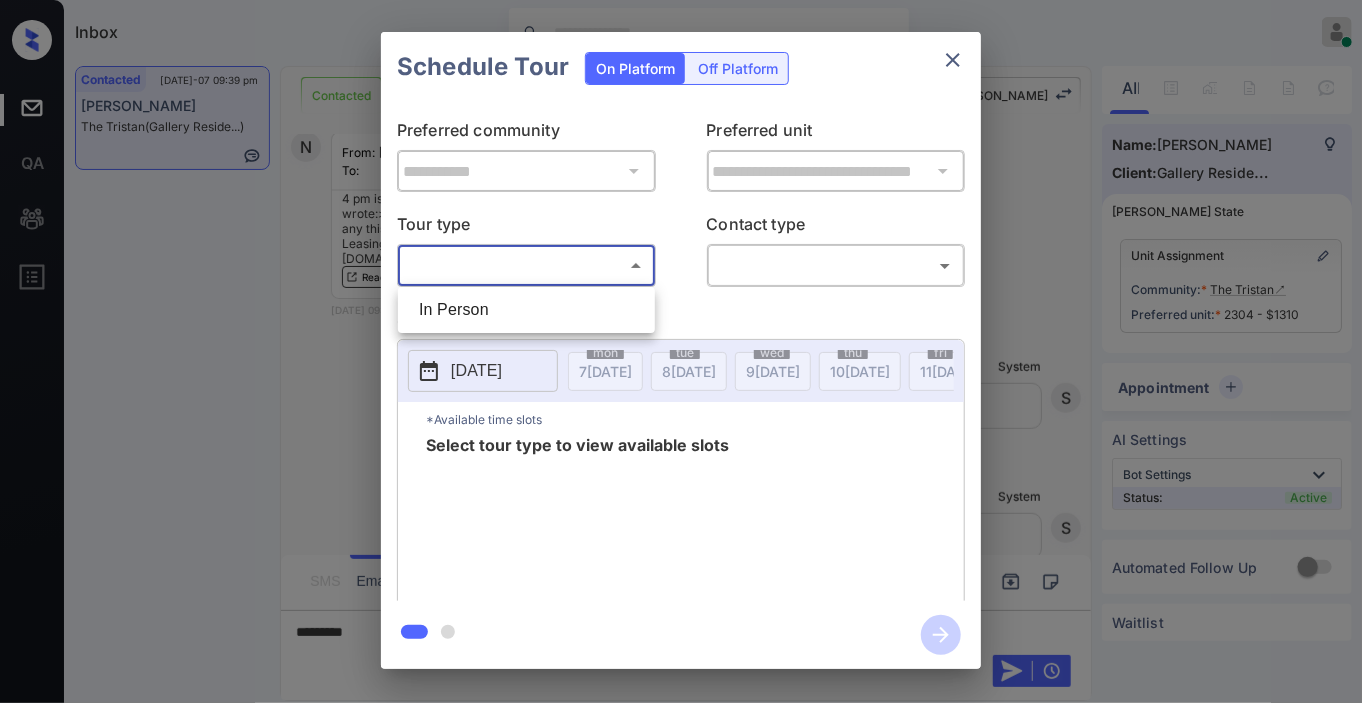 click at bounding box center [681, 351] 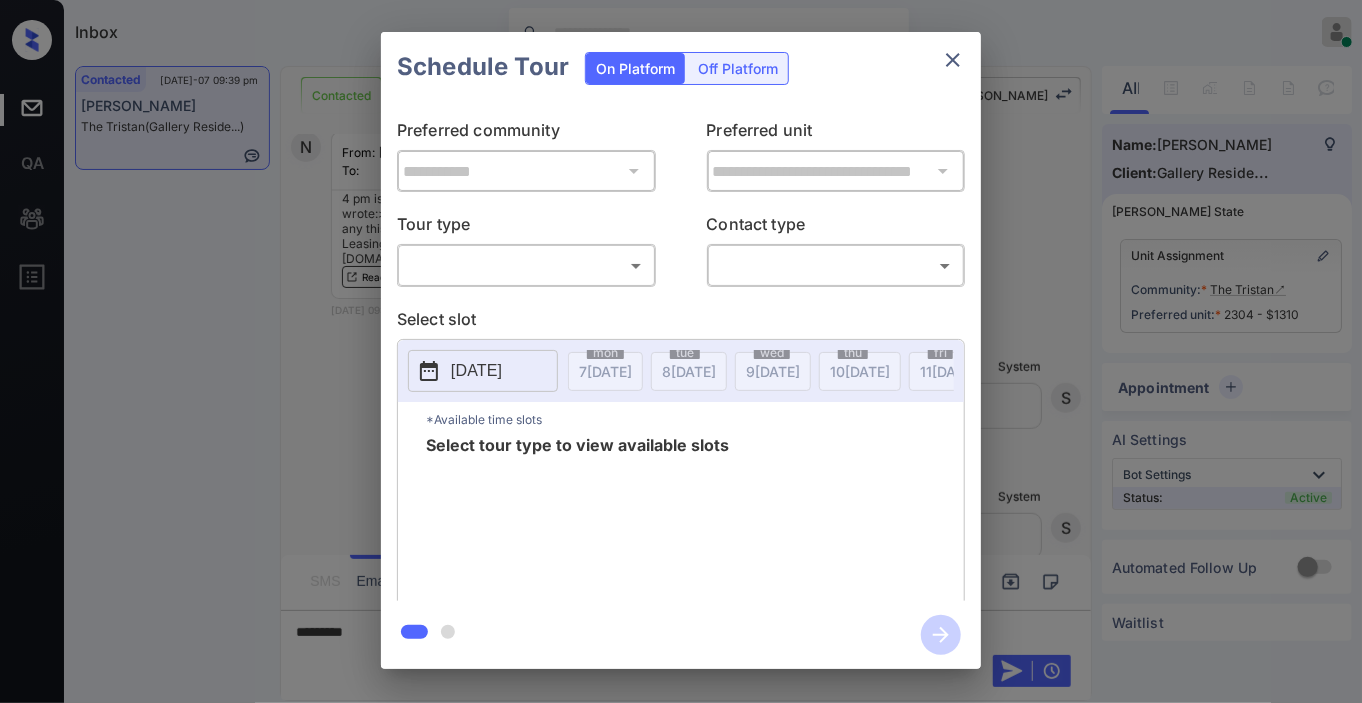 click on "**********" at bounding box center [681, 351] 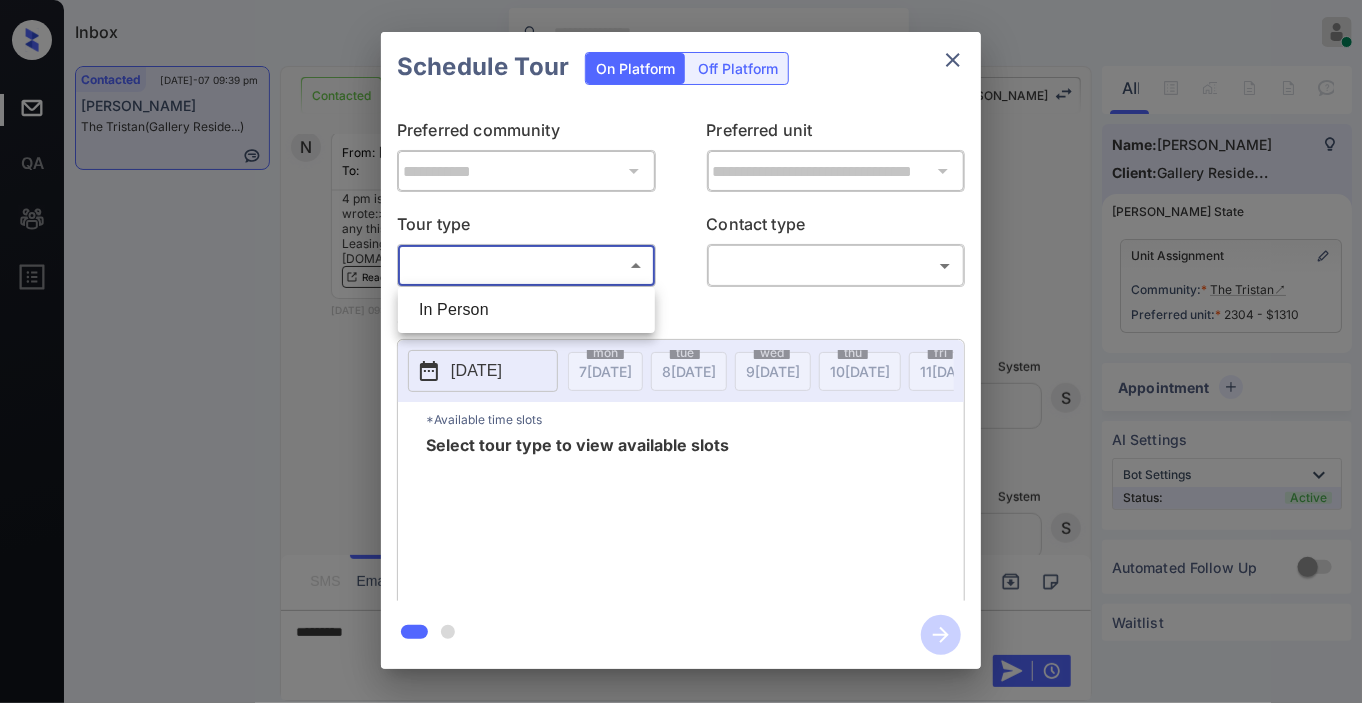 click on "In Person" at bounding box center (526, 310) 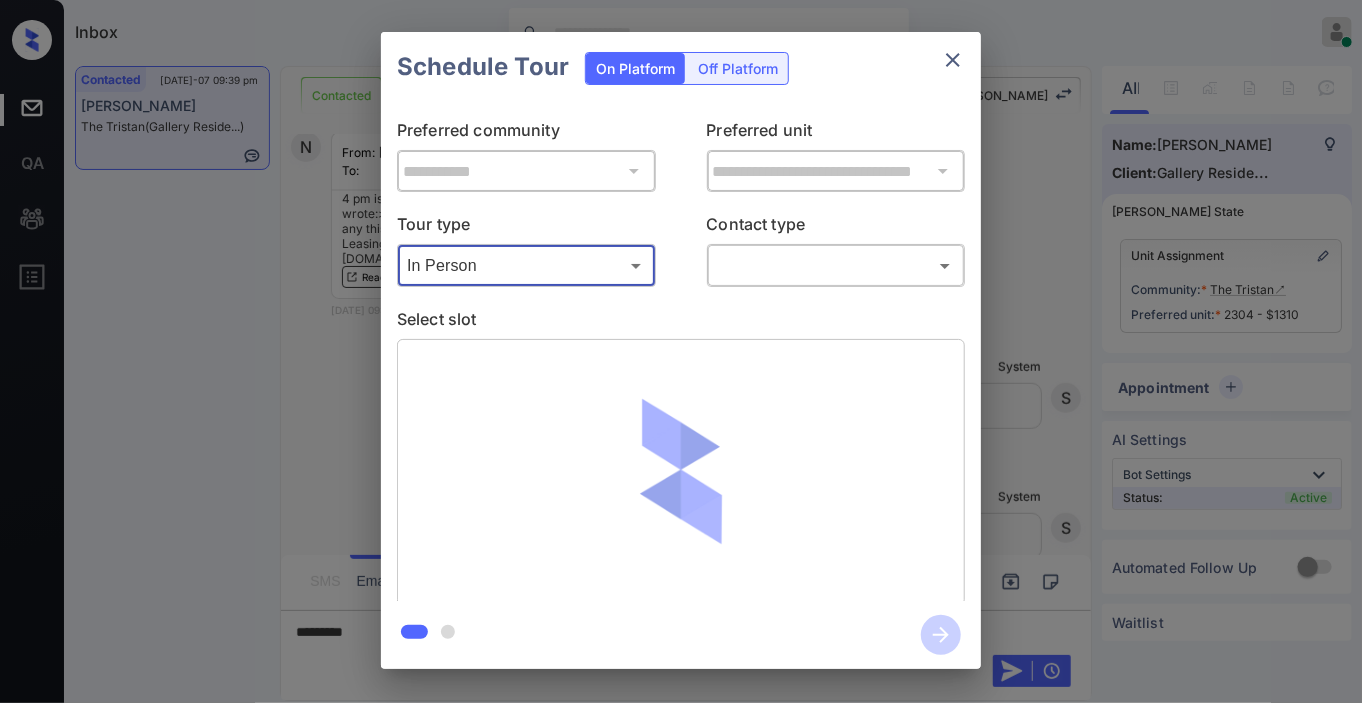 click on "Inbox Jezcil  Usanastre Online Set yourself   offline Set yourself   on break Profile Switch to  dark  mode Sign out Contacted Jul-07 09:39 pm   Nawaf Alotaibi The Tristan  (Gallery Reside...) Contacted Lost Lead Sentiment: Angry Upon sliding the acknowledgement:  Lead will move to lost stage. * ​ SMS and call option will be set to opt out. AFM will be turned off for the lead. Kelsey New Message Kelsey Notes Note: <a href="https://conversation.getzuma.com/686c9bf57219990e3f95ccd7">https://conversation.getzuma.com/686c9bf57219990e3f95ccd7</a> - Paste this link into your browser to view Kelsey’s conversation with the prospect Jul 07, 2025 09:18 pm  Sync'd w  entrata K New Message Zuma Lead transferred to leasing agent: kelsey Jul 07, 2025 09:18 pm  Sync'd w  entrata Z New Message Agent Lead created via leadPoller in Inbound stage. Jul 07, 2025 09:18 pm A New Message Agent AFM Request sent to Kelsey. Jul 07, 2025 09:18 pm A New Message Agent Notes Note: Jul 07, 2025 09:18 pm A New Message Kelsey K Kelsey K" at bounding box center (681, 351) 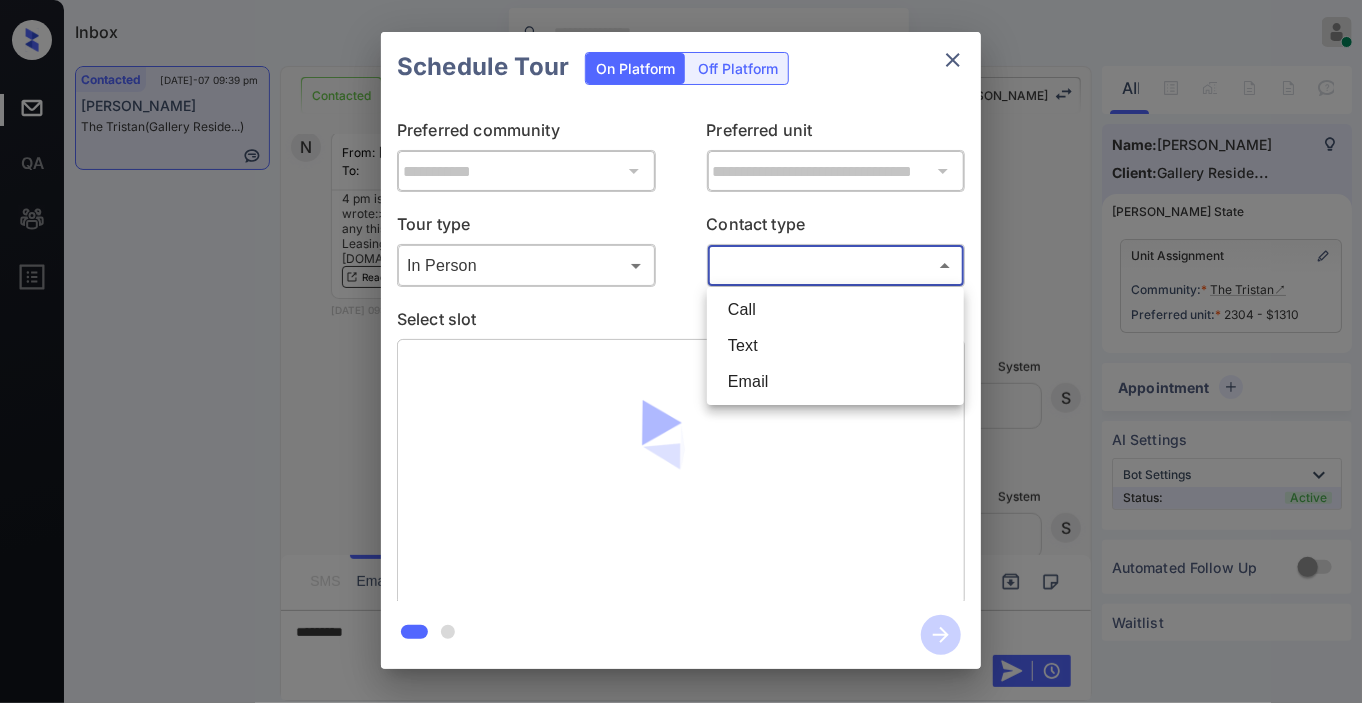 click on "Email" at bounding box center (835, 382) 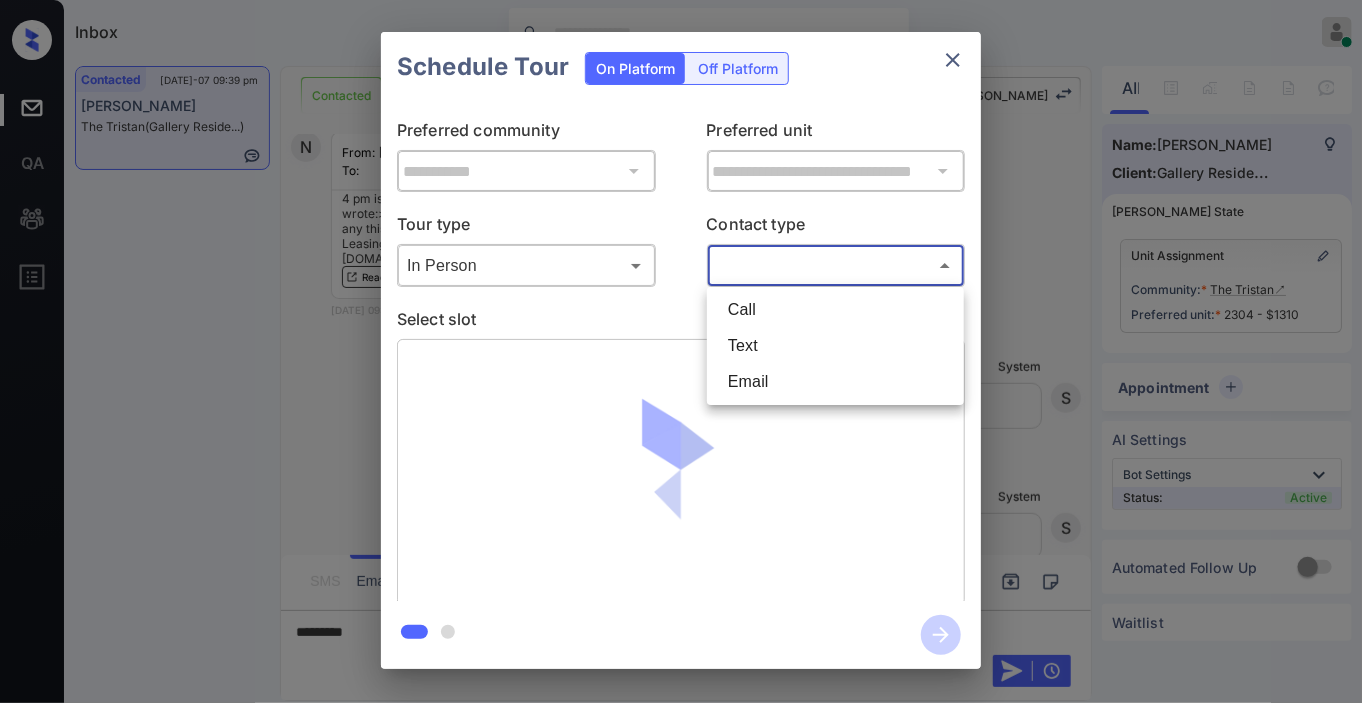 type on "*****" 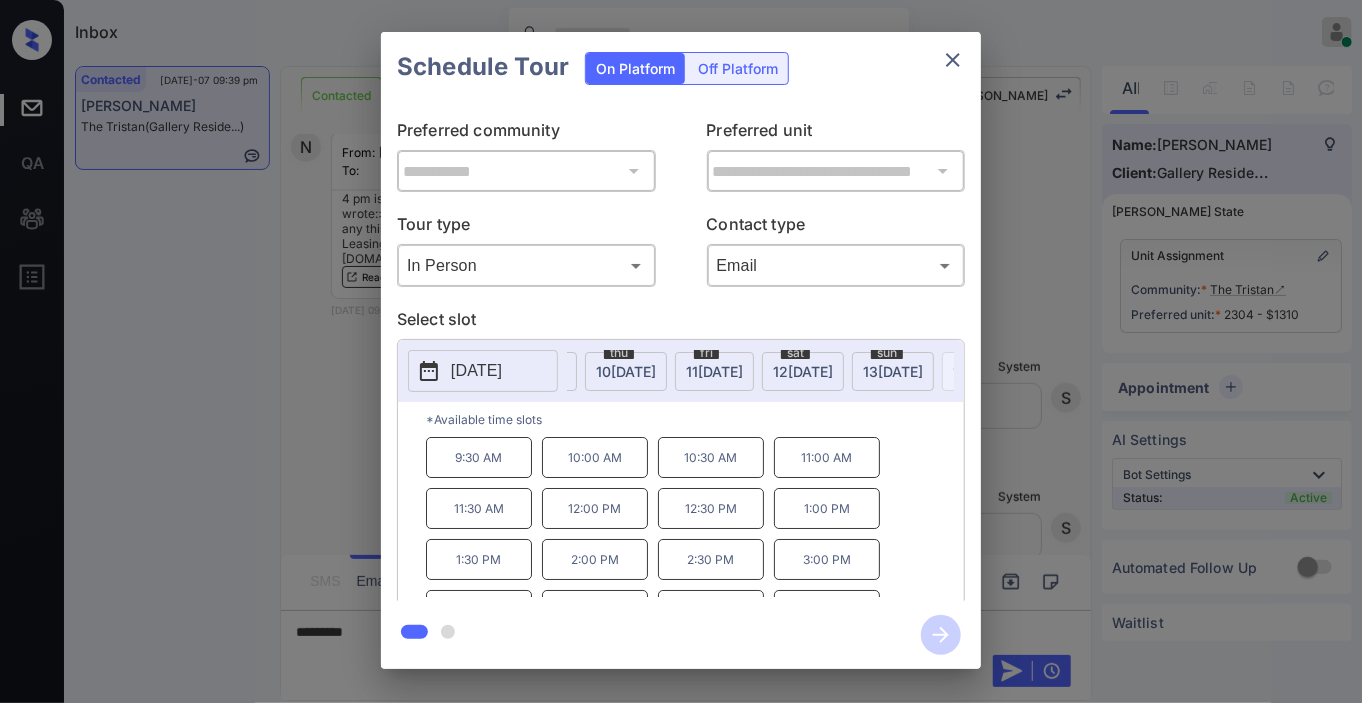 scroll, scrollTop: 0, scrollLeft: 246, axis: horizontal 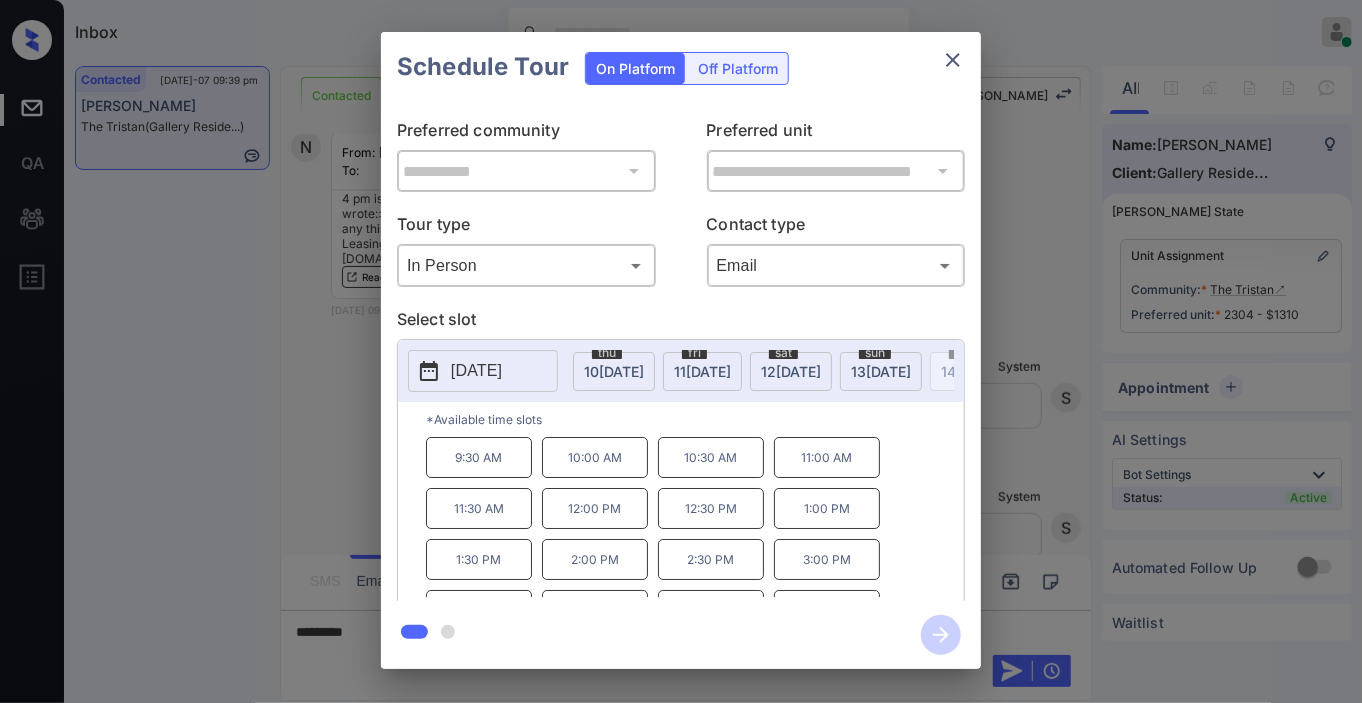 click on "sun 13 JUL" at bounding box center [881, 371] 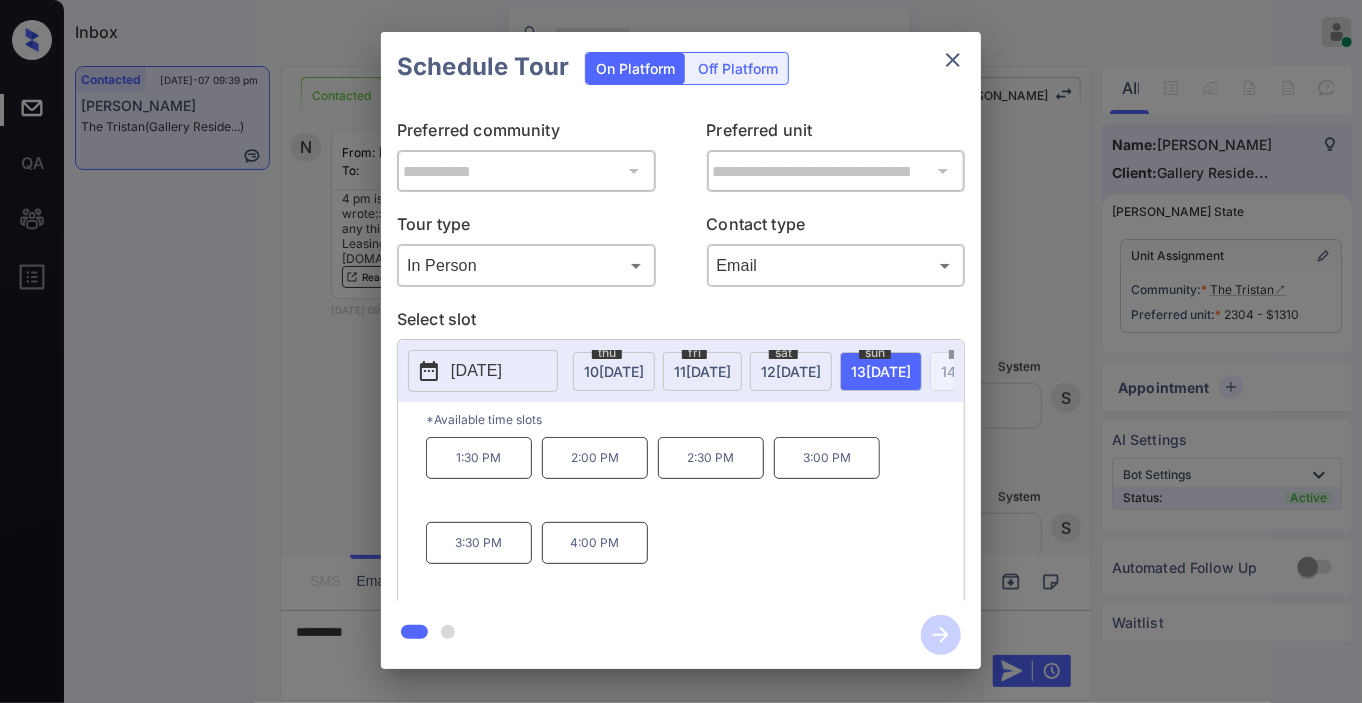 click on "**********" at bounding box center [681, 350] 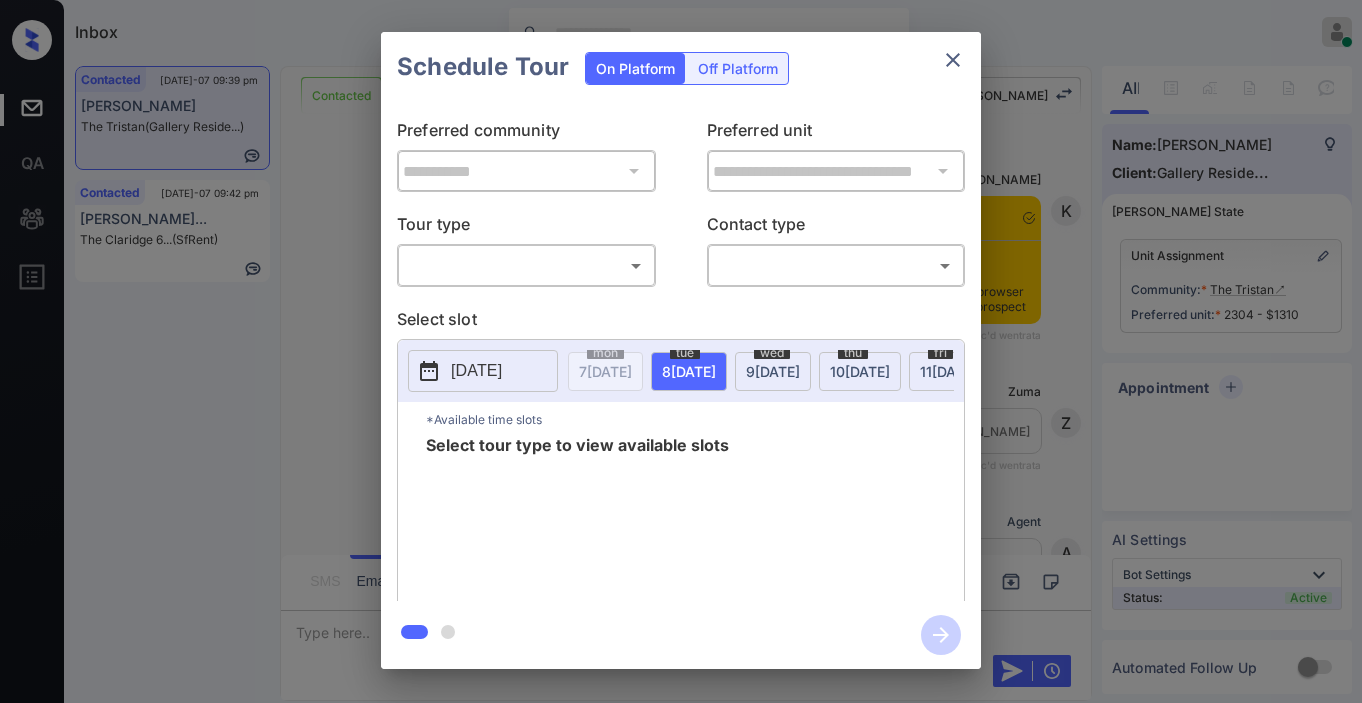 scroll, scrollTop: 0, scrollLeft: 0, axis: both 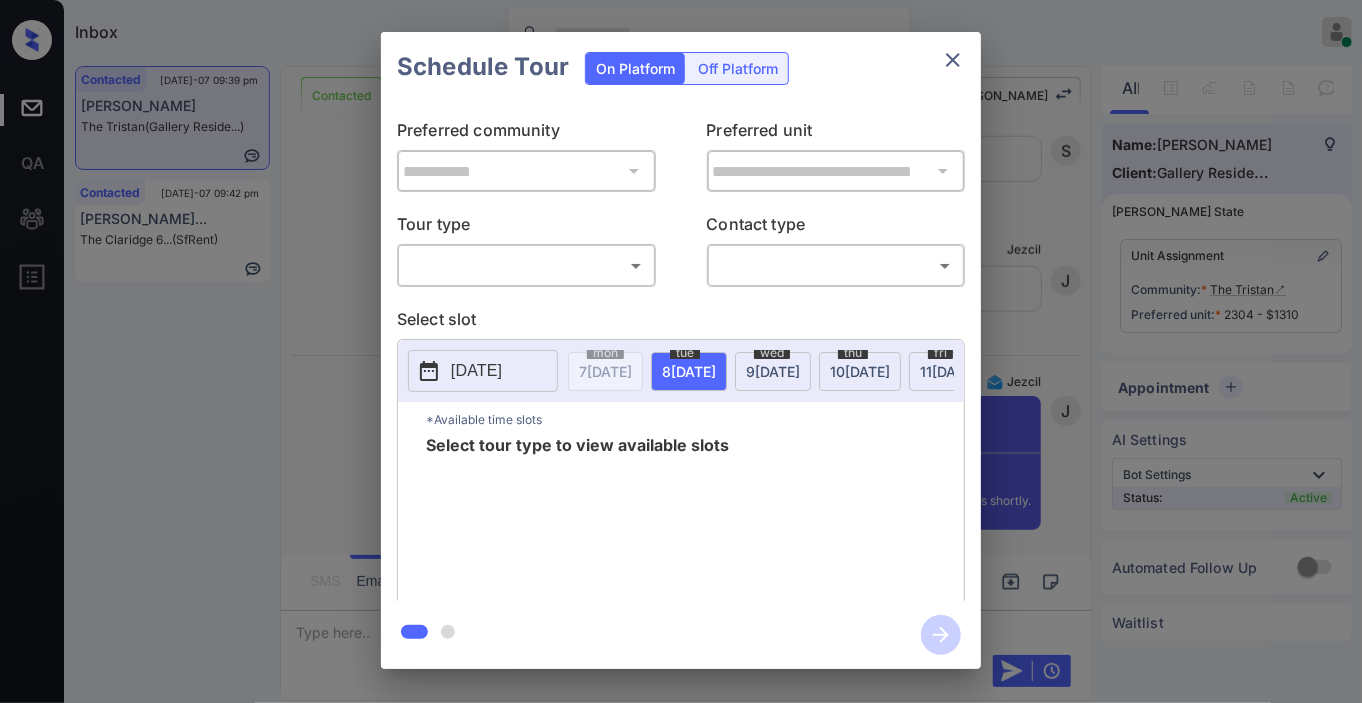 click on "Inbox Jezcil  Usanastre Online Set yourself   offline Set yourself   on break Profile Switch to  dark  mode Sign out Contacted [DATE]-07 09:39 pm   [PERSON_NAME] The [PERSON_NAME]  (Gallery Reside...) Contacted [DATE]-07 09:42 pm   [PERSON_NAME]... The Claridge 6...  (SfRent) Contacted Lost Lead Sentiment: Angry Upon sliding the acknowledgement:  Lead will move to lost stage. * ​ SMS and call option will be set to opt out. AFM will be turned off for the lead. Kelsey New Message [PERSON_NAME] Notes Note: <a href="[URL][DOMAIN_NAME]">[URL][DOMAIN_NAME]</a> - Paste this link into your browser to view [PERSON_NAME] conversation with the prospect [DATE] 09:18 pm  Sync'd w  entrata K New Message Zuma Lead transferred to leasing agent: [PERSON_NAME] [DATE] 09:18 pm  Sync'd w  entrata Z New Message Agent Lead created via leadPoller in Inbound stage. [DATE] 09:18 pm A New Message Agent AFM Request sent to [PERSON_NAME]. [DATE] 09:18 pm A New Message" at bounding box center [681, 351] 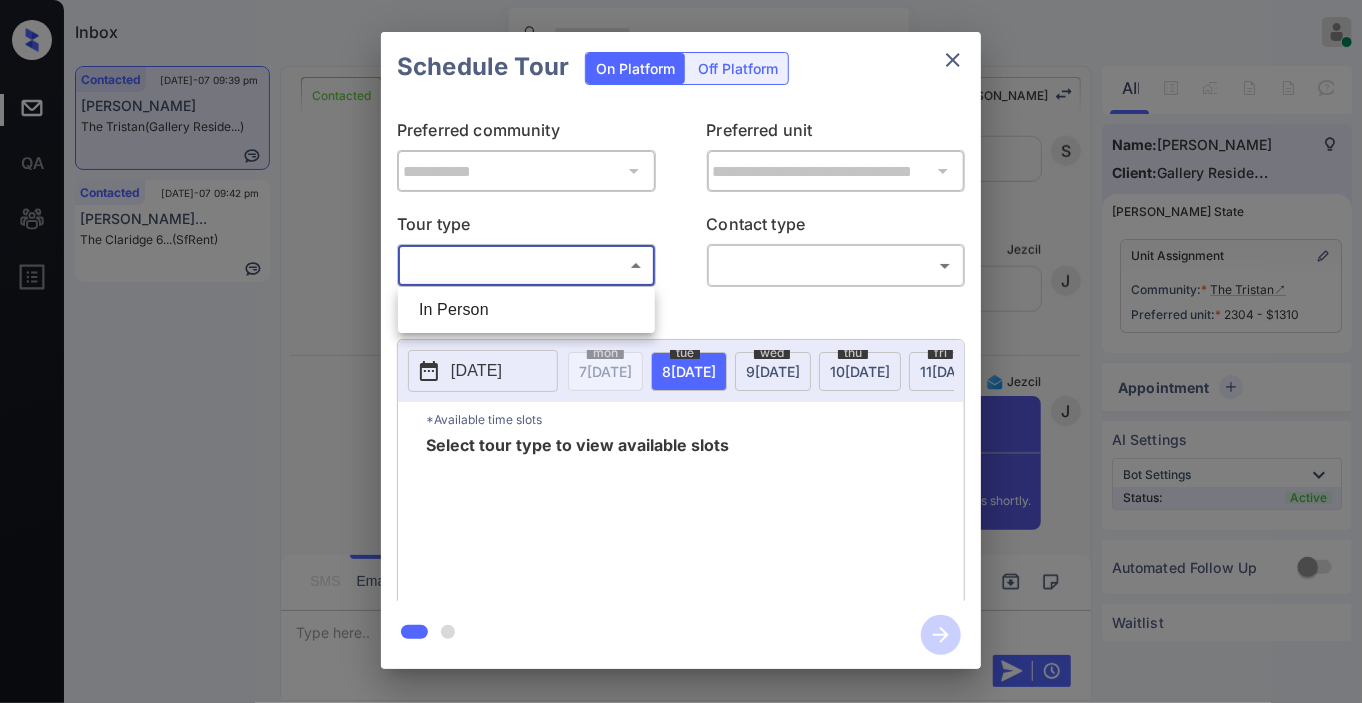 drag, startPoint x: 586, startPoint y: 307, endPoint x: 715, endPoint y: 299, distance: 129.24782 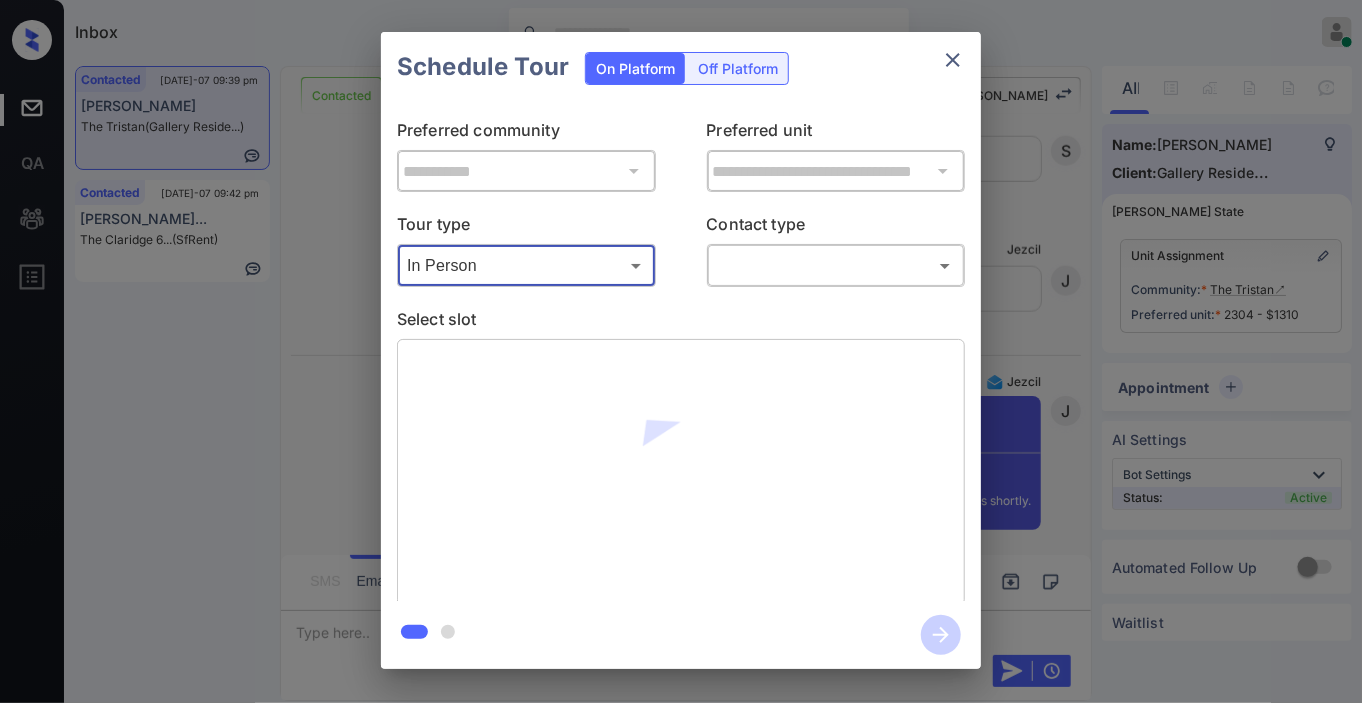 click on "Inbox Jezcil  Usanastre Online Set yourself   offline Set yourself   on break Profile Switch to  dark  mode Sign out Contacted [DATE]-07 09:39 pm   [PERSON_NAME] The [PERSON_NAME]  (Gallery Reside...) Contacted [DATE]-07 09:42 pm   [PERSON_NAME]... The Claridge 6...  (SfRent) Contacted Lost Lead Sentiment: Angry Upon sliding the acknowledgement:  Lead will move to lost stage. * ​ SMS and call option will be set to opt out. AFM will be turned off for the lead. Kelsey New Message [PERSON_NAME] Notes Note: <a href="[URL][DOMAIN_NAME]">[URL][DOMAIN_NAME]</a> - Paste this link into your browser to view [PERSON_NAME] conversation with the prospect [DATE] 09:18 pm  Sync'd w  entrata K New Message Zuma Lead transferred to leasing agent: [PERSON_NAME] [DATE] 09:18 pm  Sync'd w  entrata Z New Message Agent Lead created via leadPoller in Inbound stage. [DATE] 09:18 pm A New Message Agent AFM Request sent to [PERSON_NAME]. [DATE] 09:18 pm A New Message" at bounding box center (681, 351) 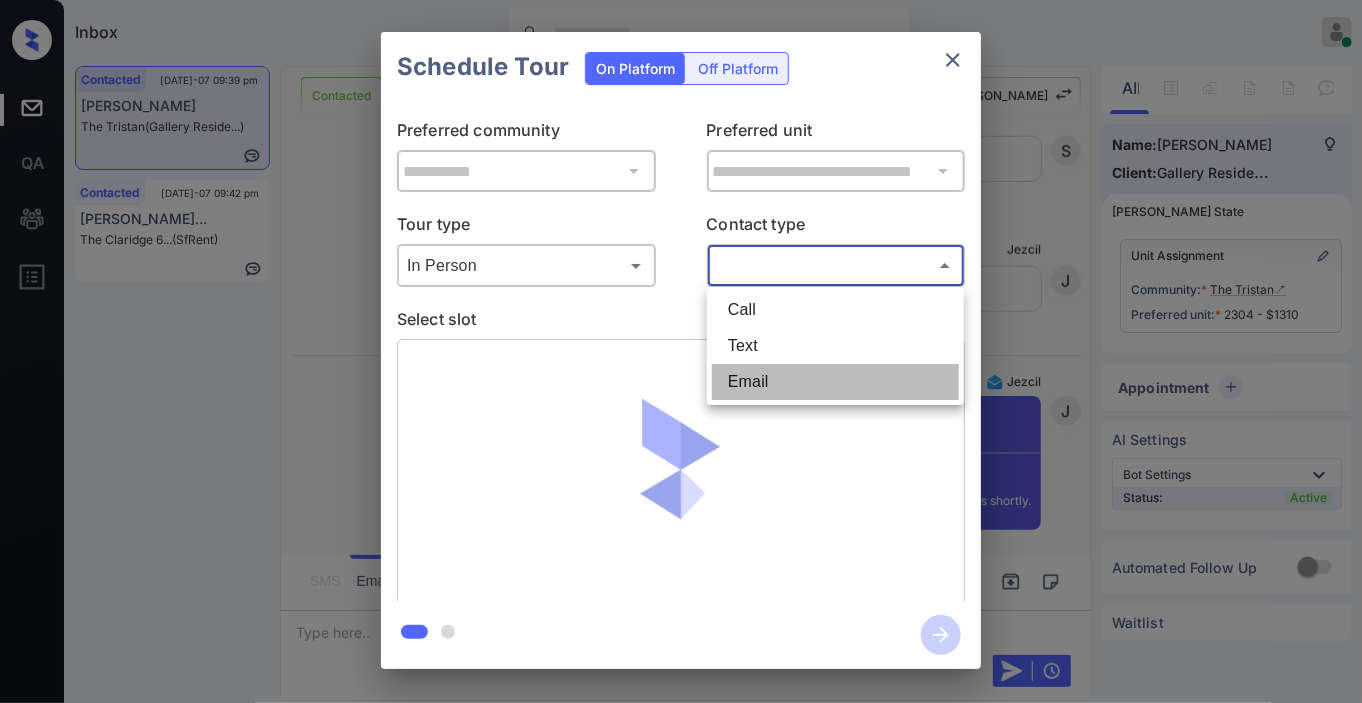 click on "Email" at bounding box center [835, 382] 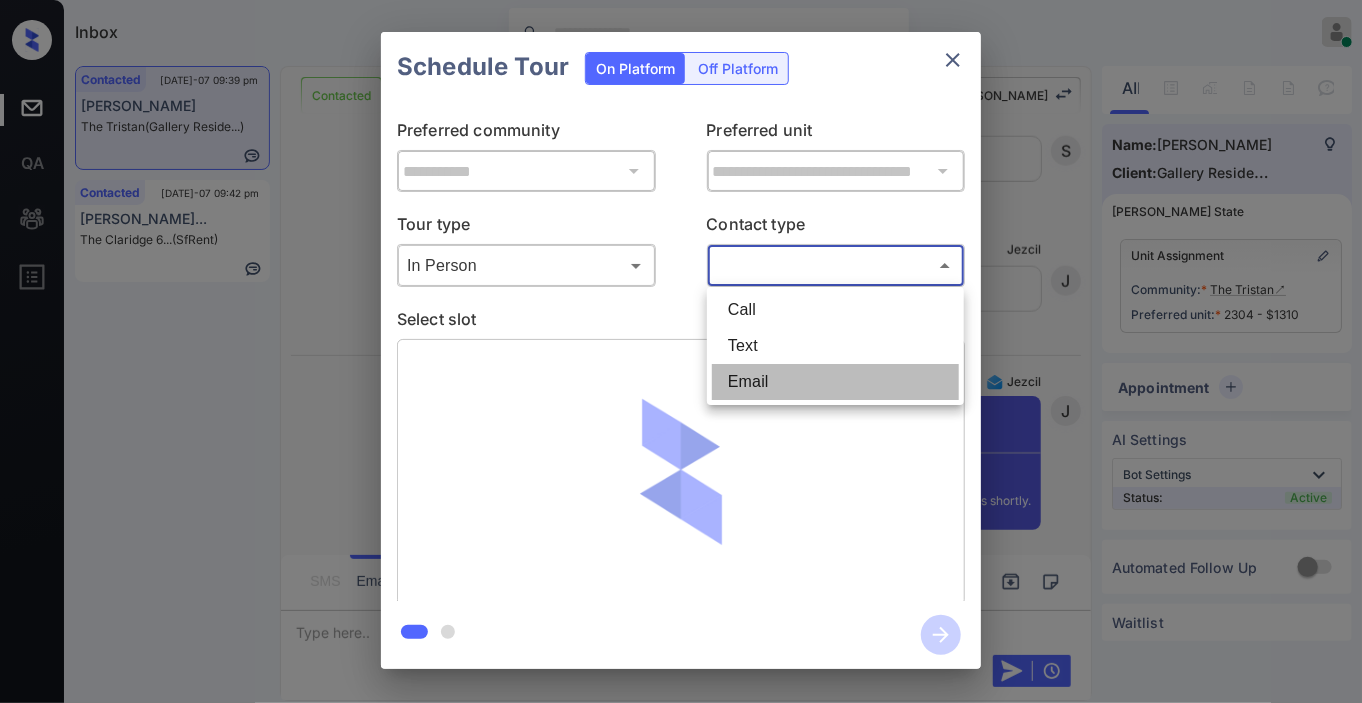 type on "*****" 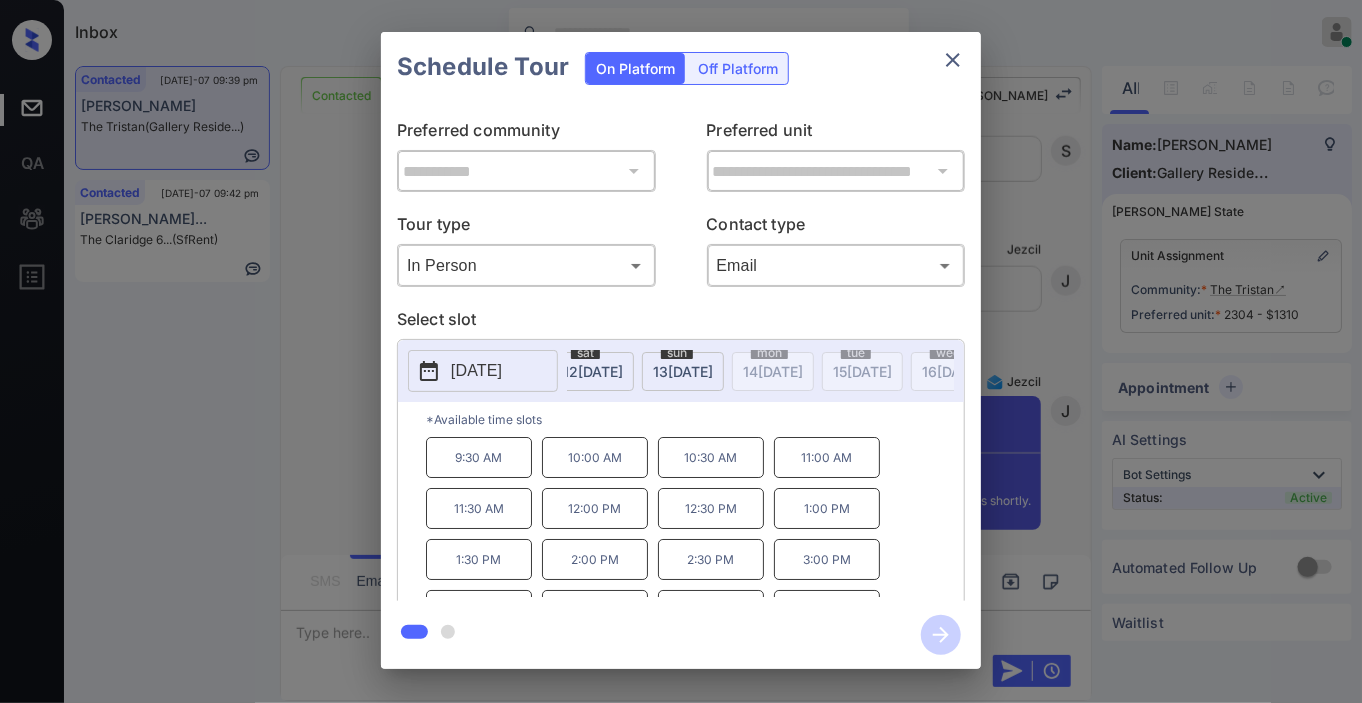scroll, scrollTop: 0, scrollLeft: 467, axis: horizontal 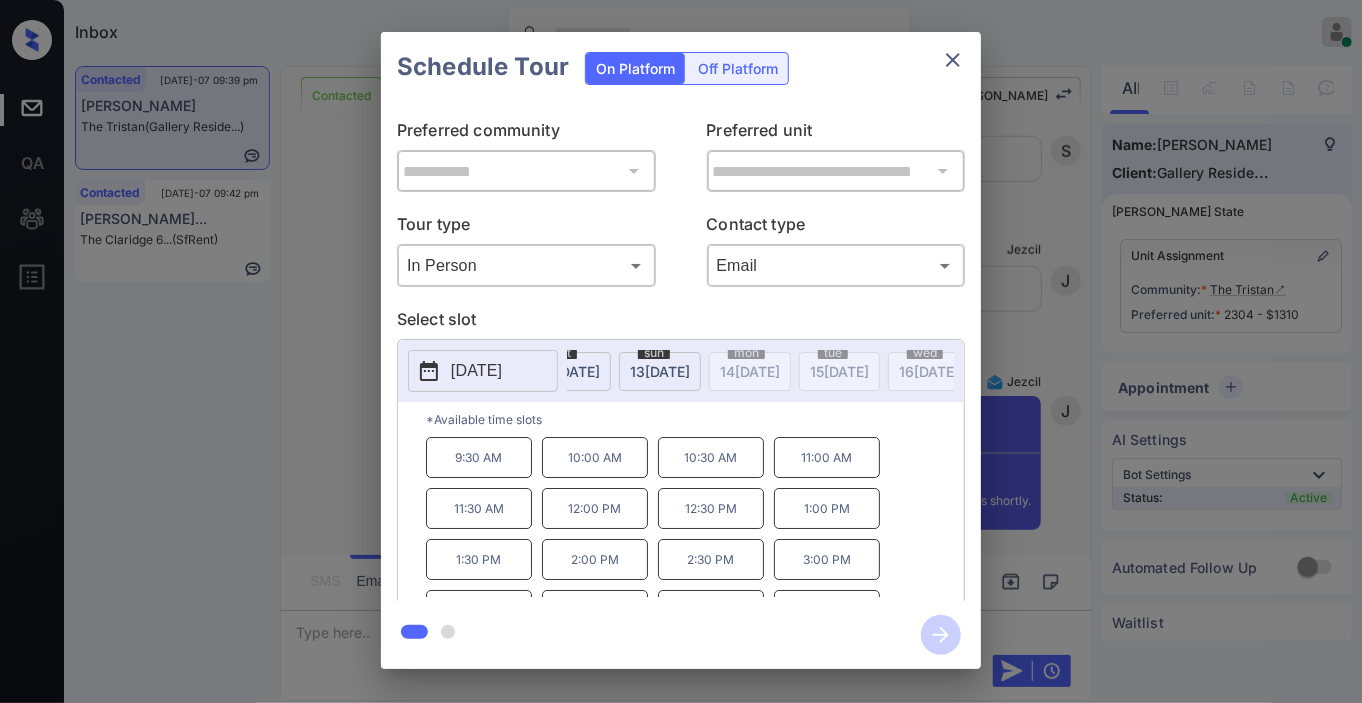 click on "[DATE]" at bounding box center (660, 371) 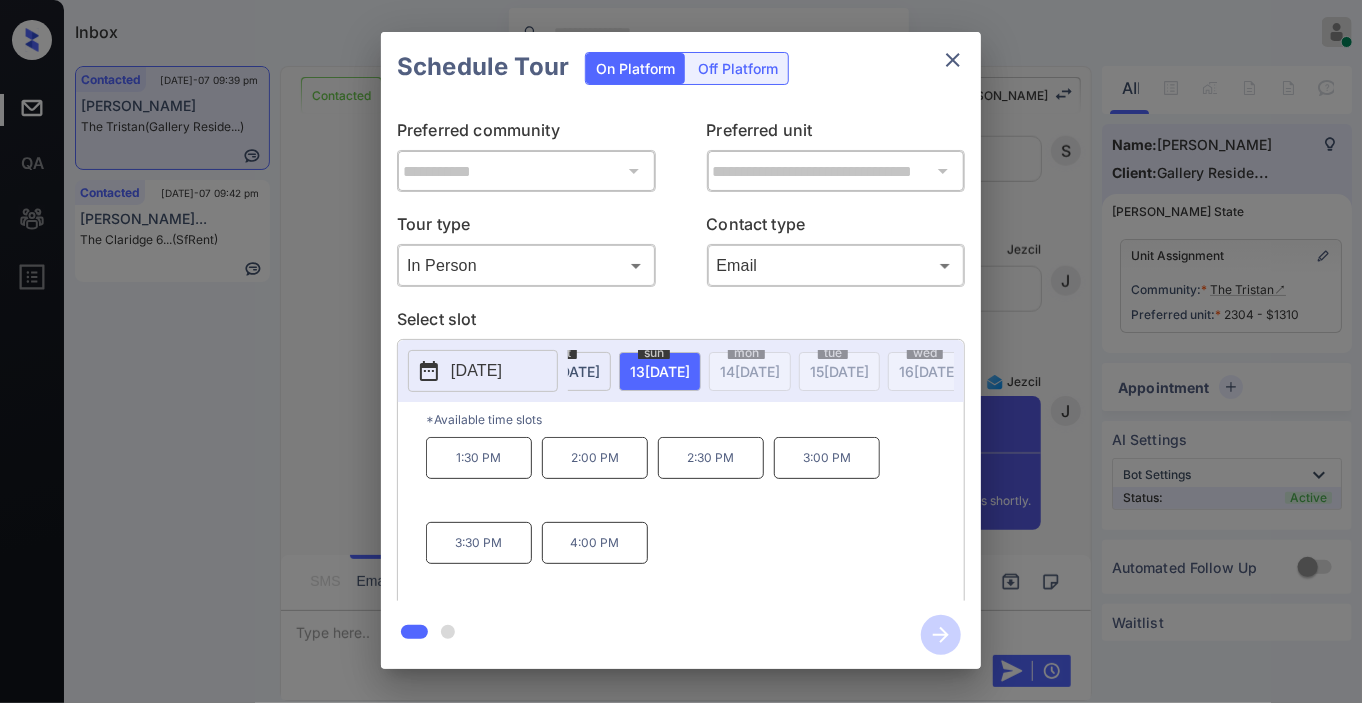 click on "4:00 PM" at bounding box center [595, 543] 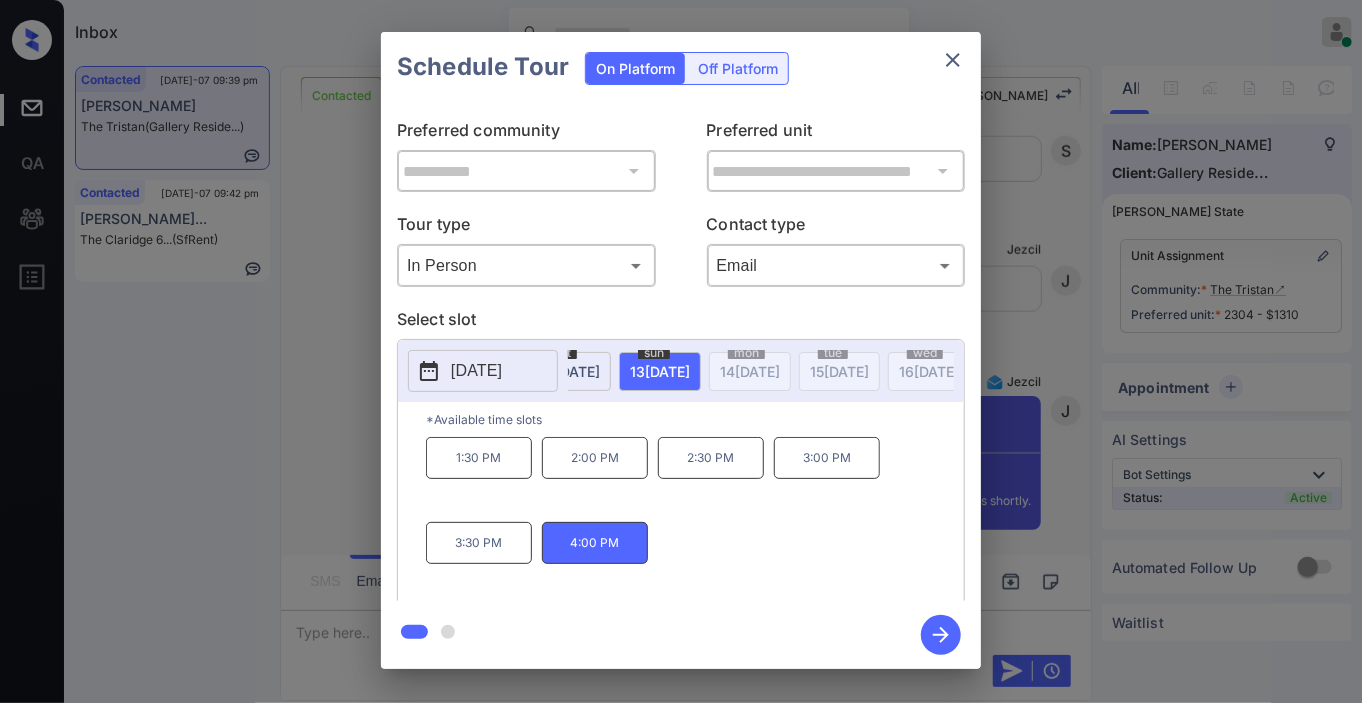 click 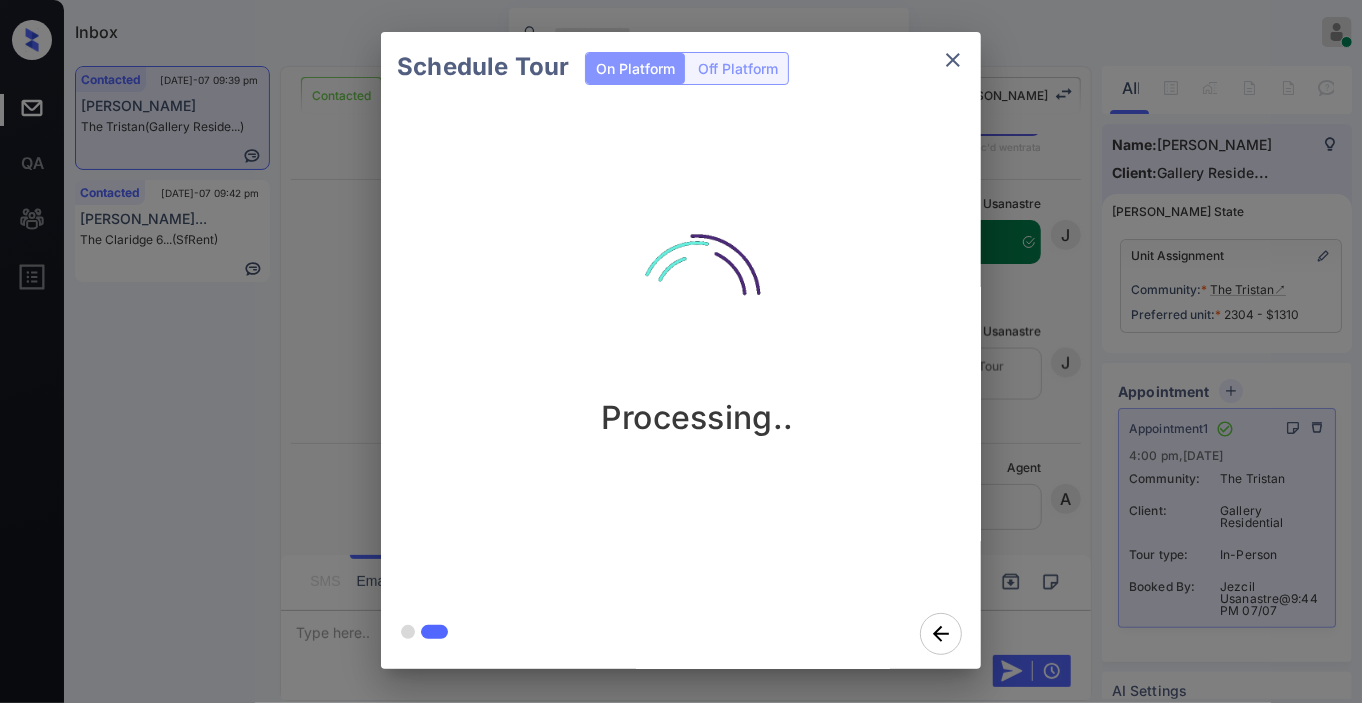 scroll, scrollTop: 4908, scrollLeft: 0, axis: vertical 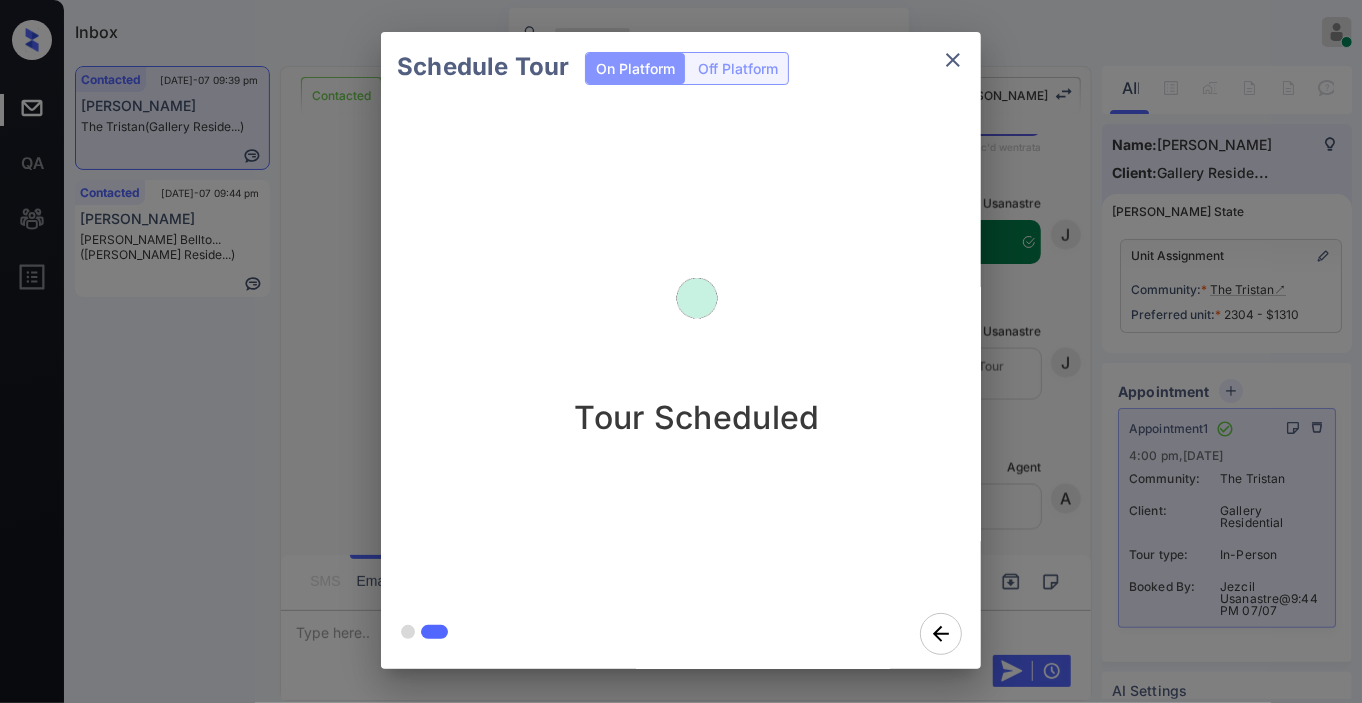 click on "Schedule Tour On Platform Off Platform Tour Scheduled" at bounding box center [681, 350] 